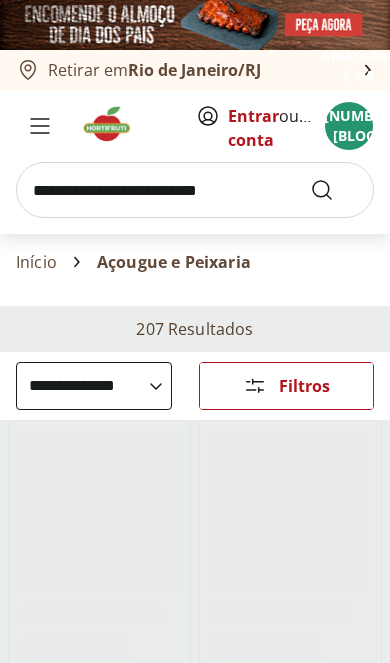 select on "**********" 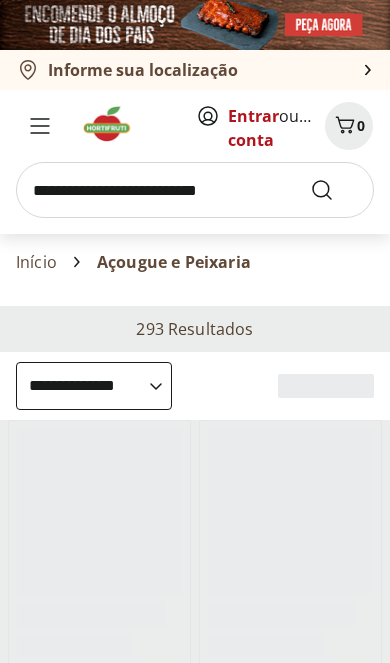 select on "**********" 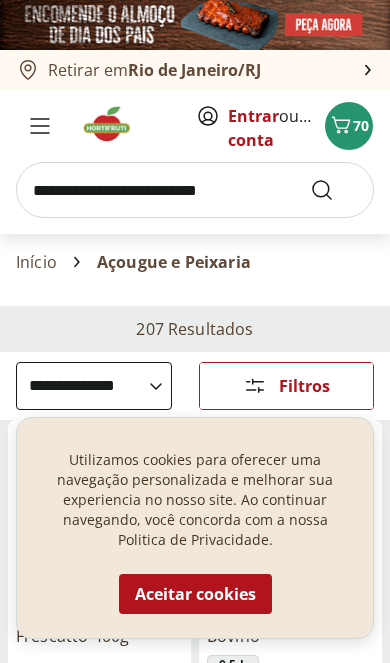 click at bounding box center (113, 124) 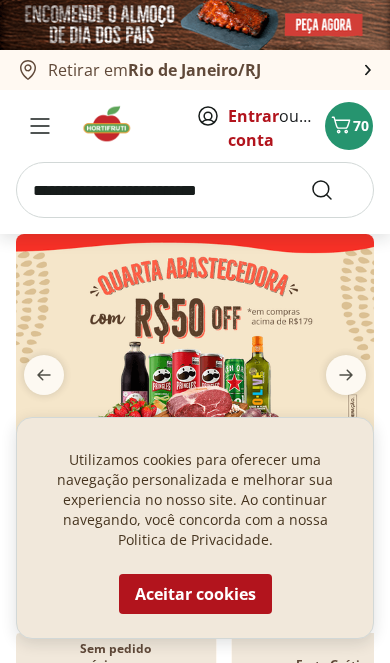 click on "Aceitar cookies" at bounding box center (195, 594) 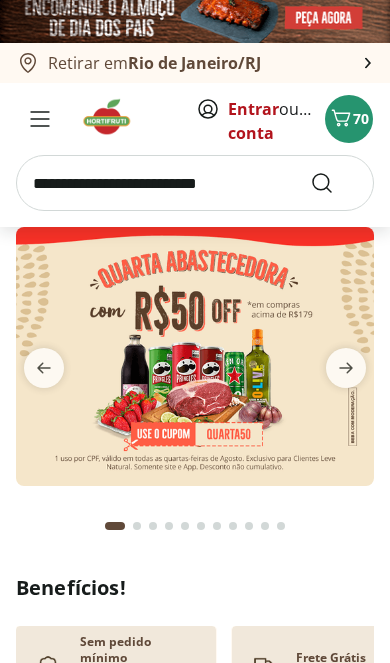 scroll, scrollTop: 8, scrollLeft: 0, axis: vertical 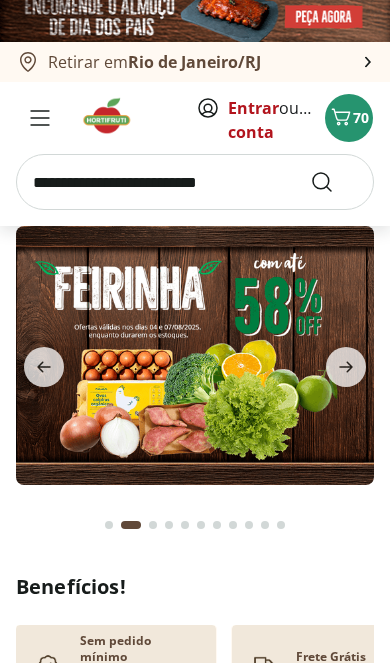 click 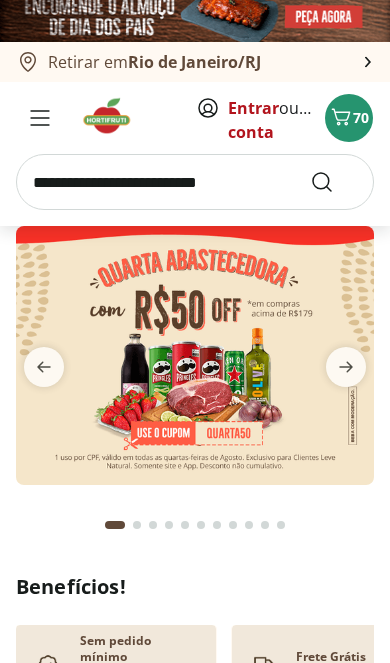 click 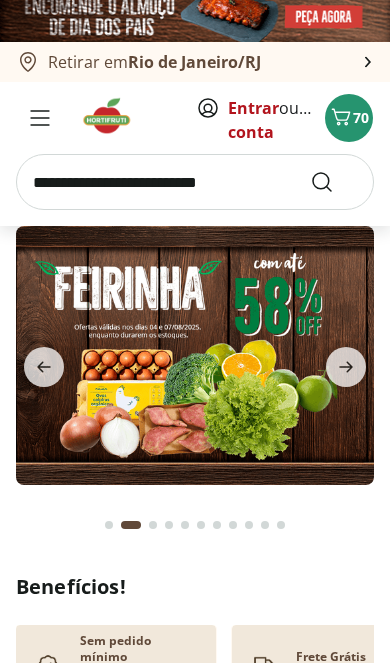 click at bounding box center (346, 367) 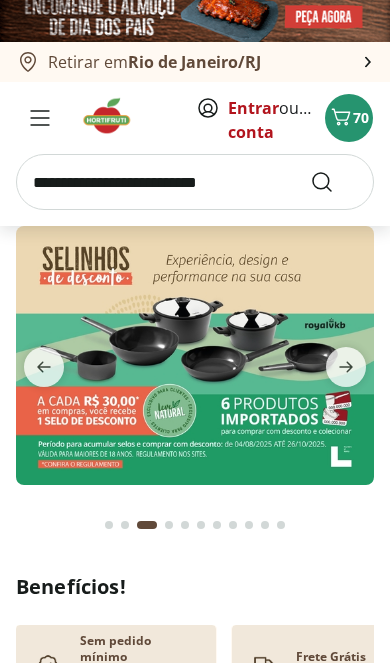 click at bounding box center [346, 367] 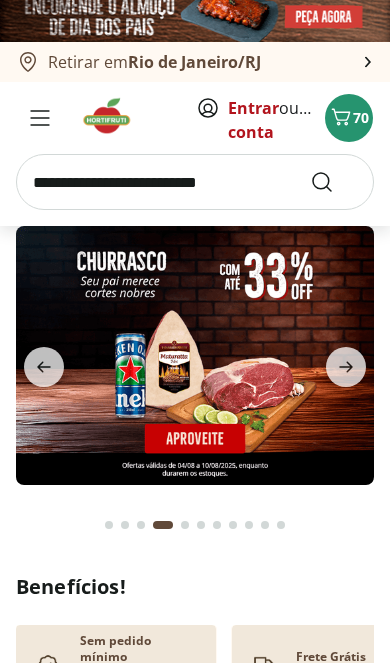 click 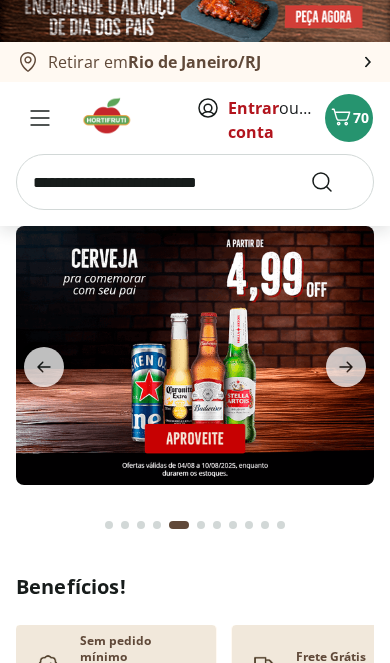 click at bounding box center (346, 367) 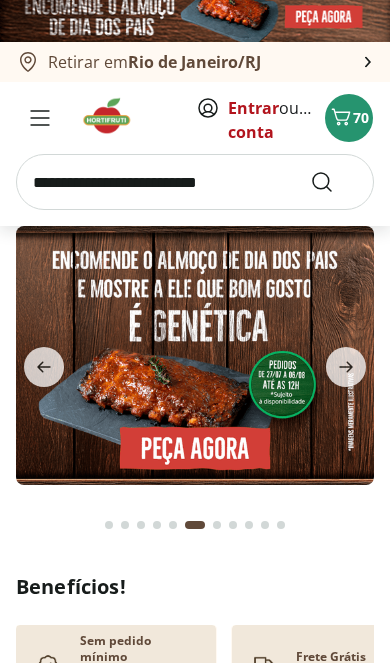 click 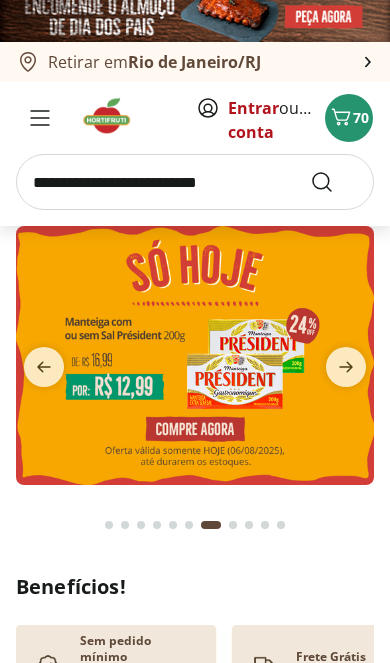 click at bounding box center [346, 367] 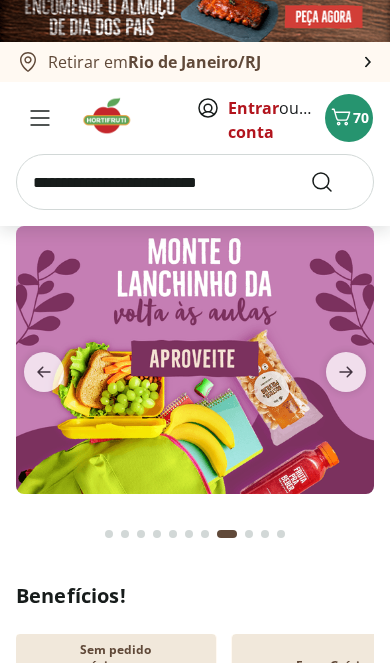click 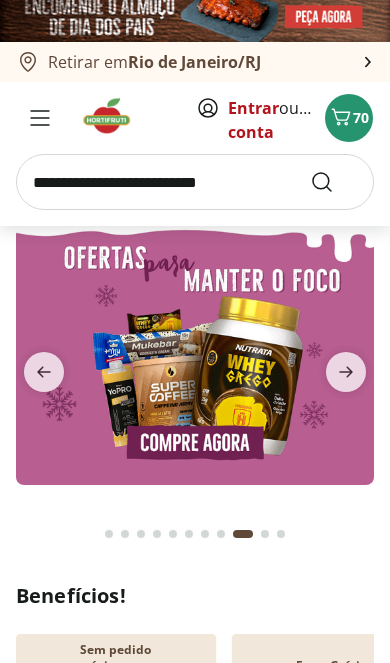 click 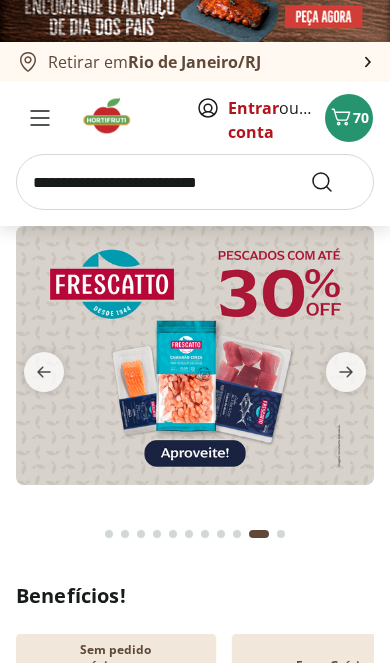 click at bounding box center [346, 372] 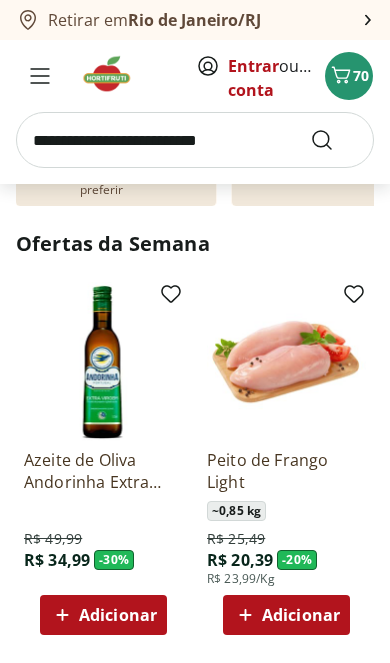 scroll, scrollTop: 516, scrollLeft: 0, axis: vertical 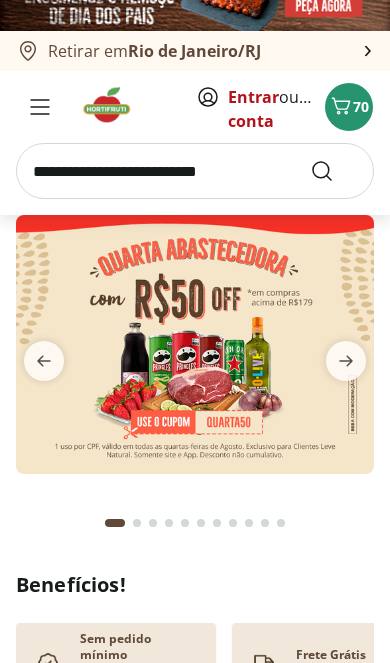 click 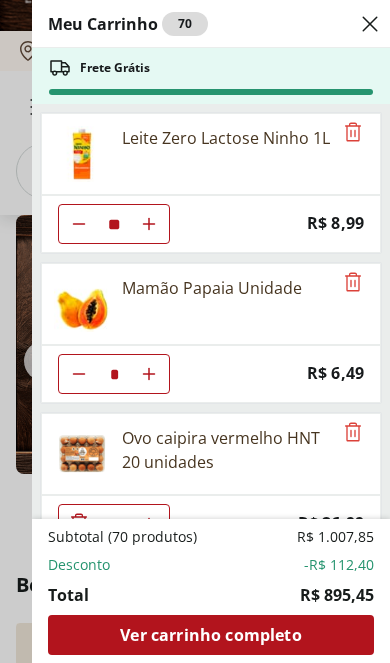 click 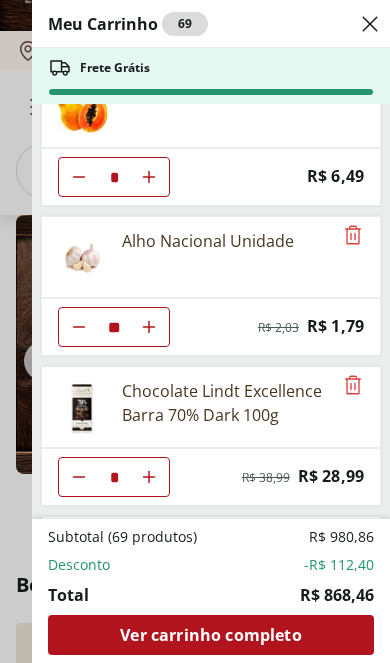 scroll, scrollTop: 214, scrollLeft: 0, axis: vertical 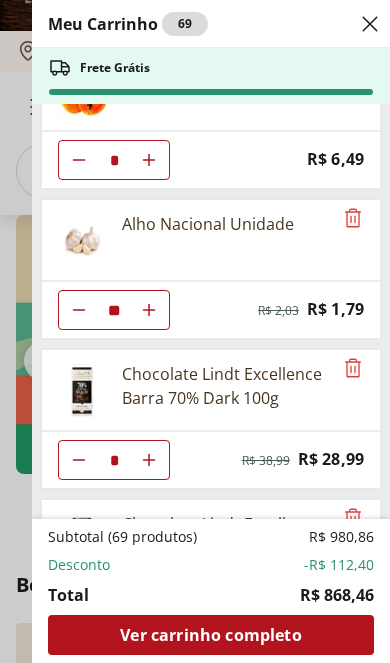 click 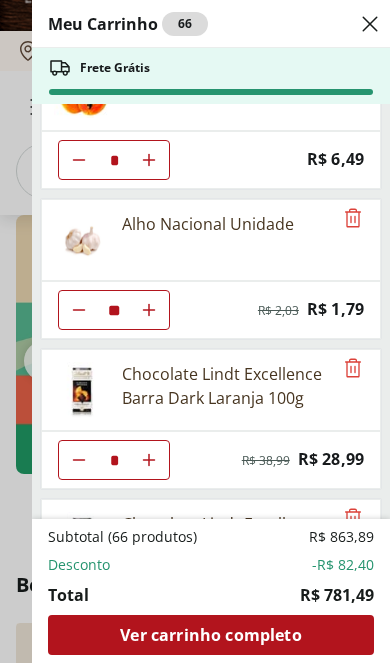 click 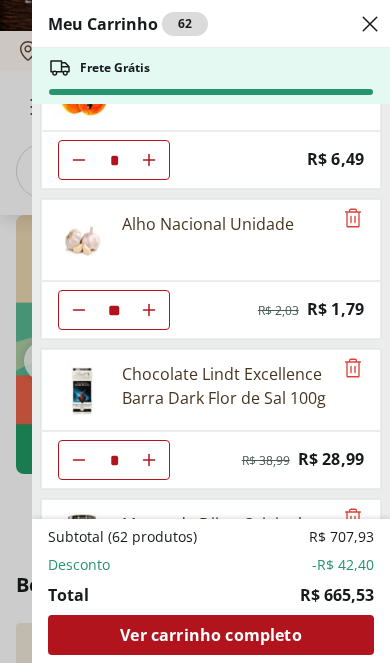 click 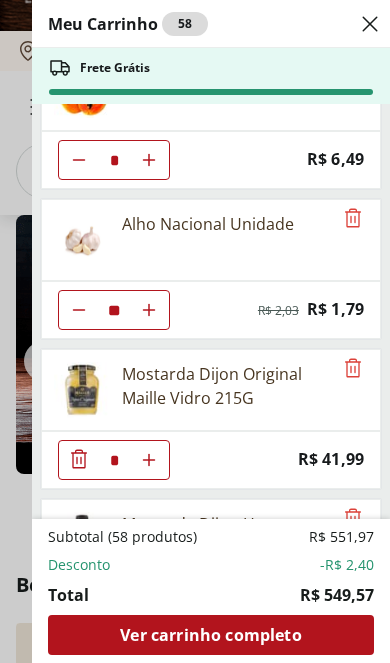 click 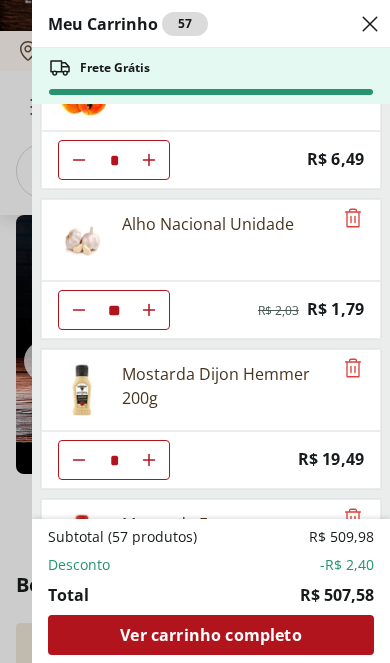 click 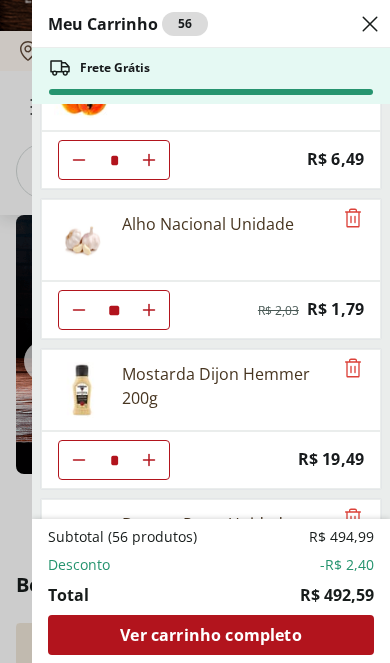 click 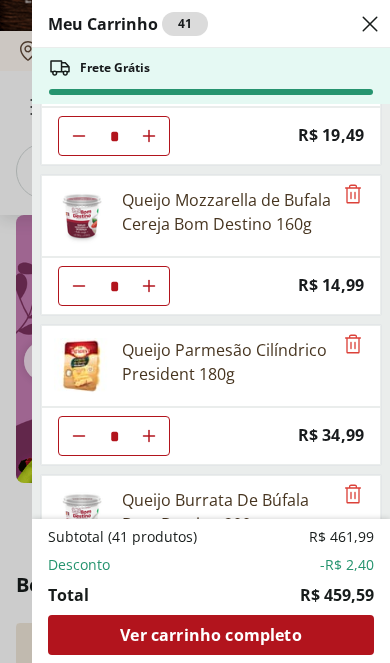 scroll, scrollTop: 539, scrollLeft: 0, axis: vertical 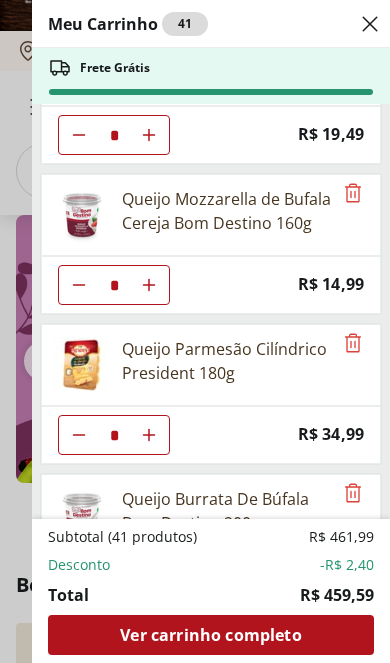 click 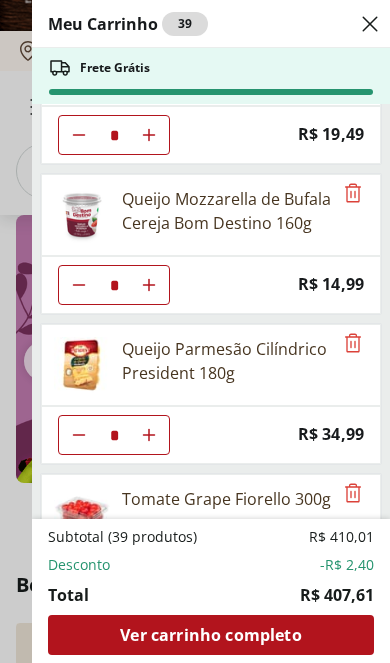 click 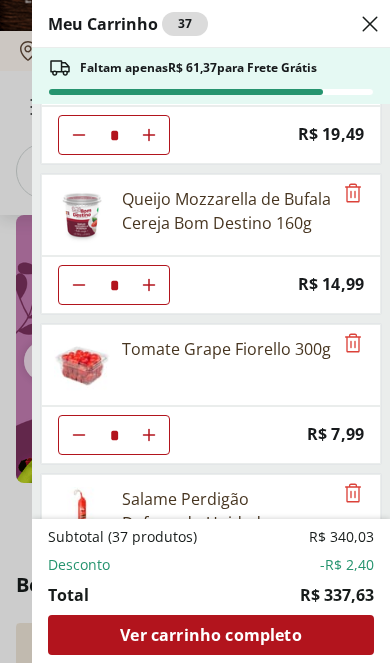 click 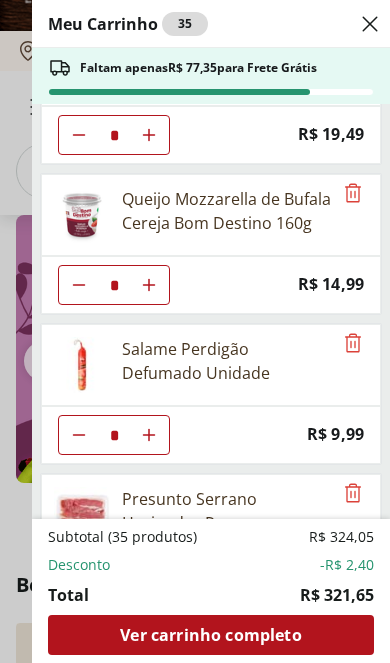 scroll, scrollTop: 526, scrollLeft: 0, axis: vertical 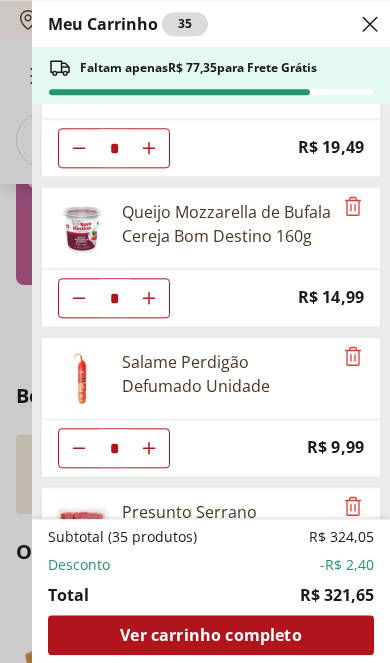 click 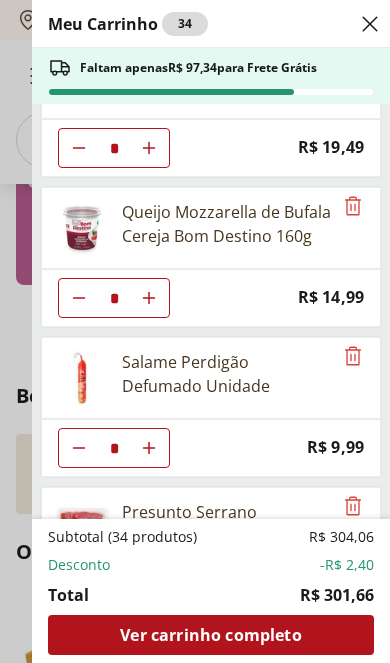 type on "*" 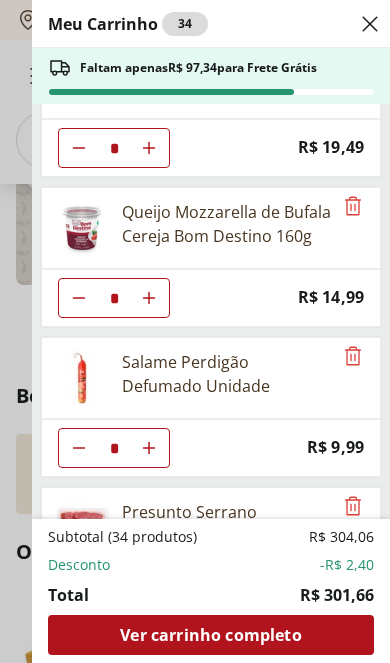 click 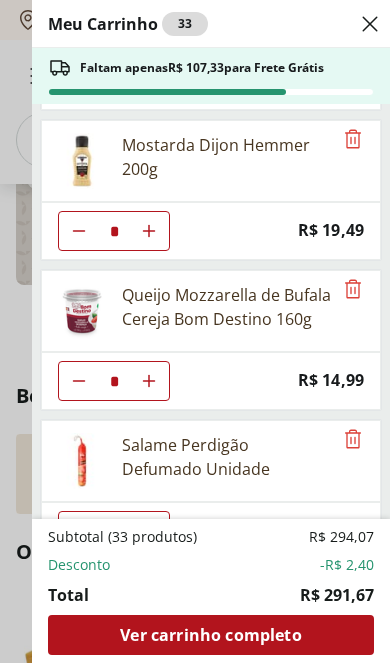 scroll, scrollTop: 441, scrollLeft: 0, axis: vertical 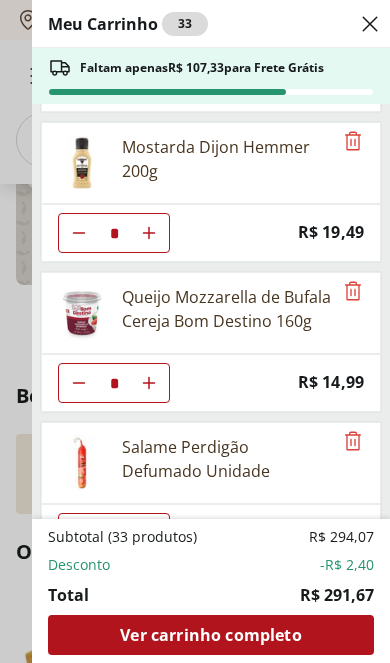 click 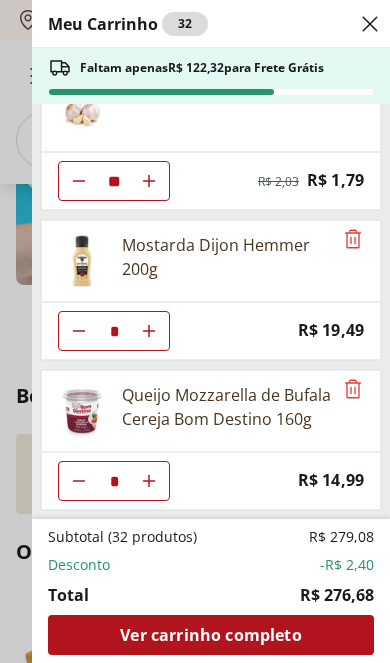 scroll, scrollTop: 337, scrollLeft: 0, axis: vertical 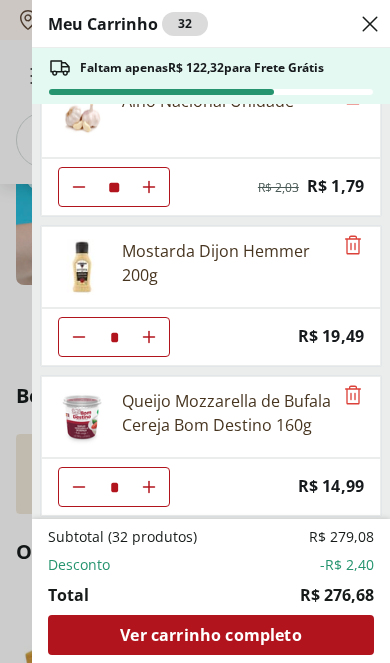 click 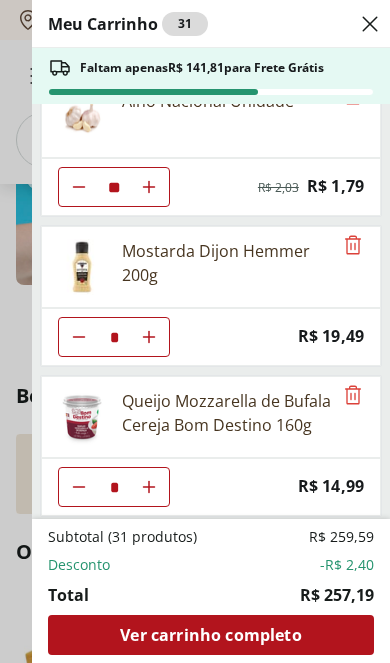 click 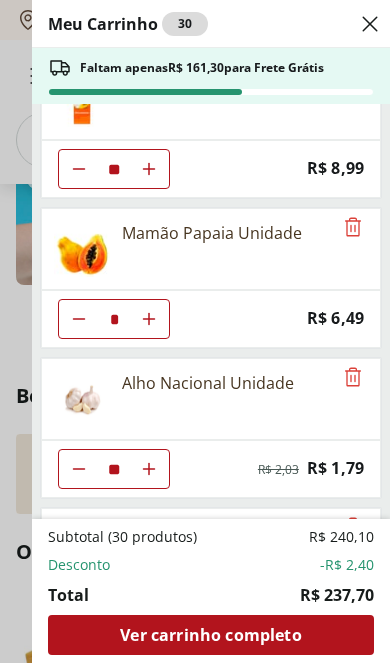 scroll, scrollTop: 53, scrollLeft: 0, axis: vertical 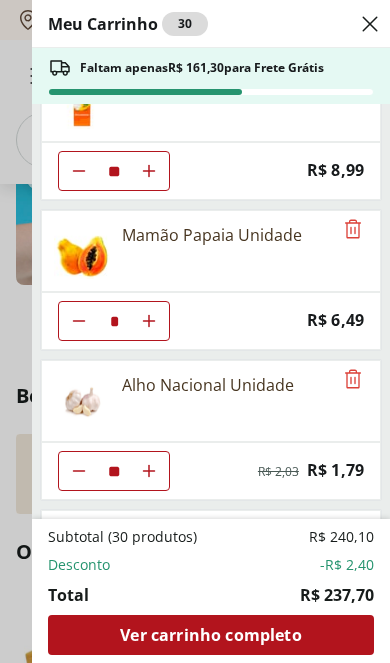 click 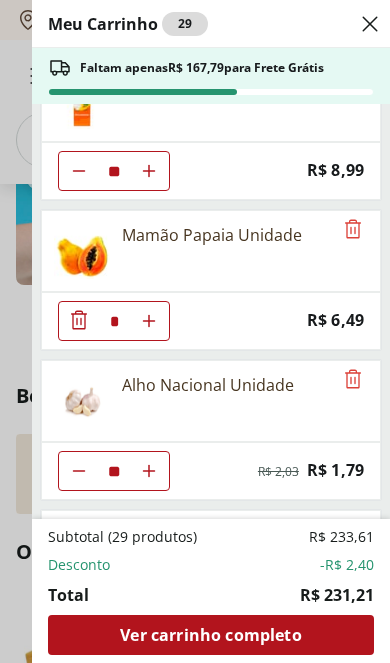 click 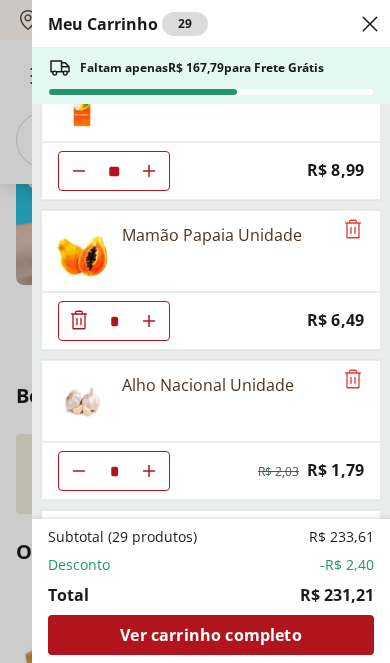 type on "*" 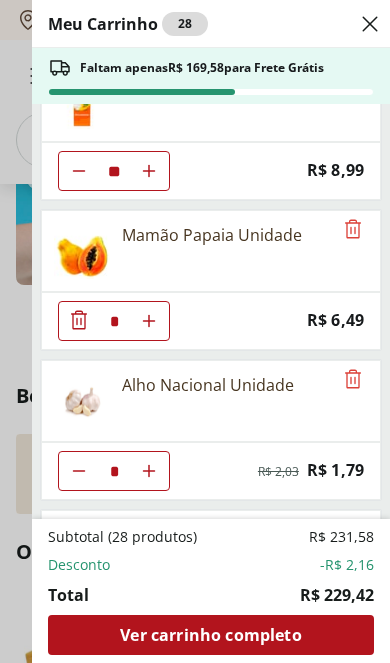 click 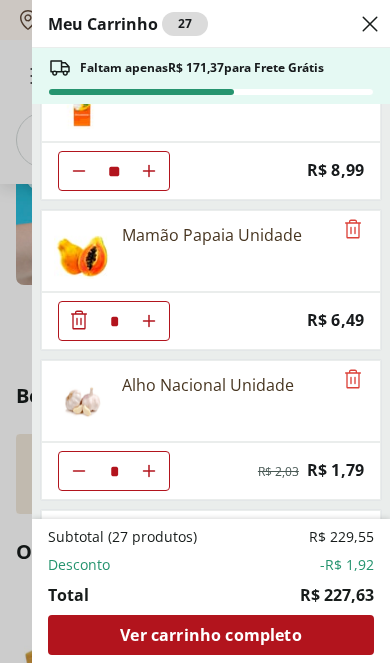 click 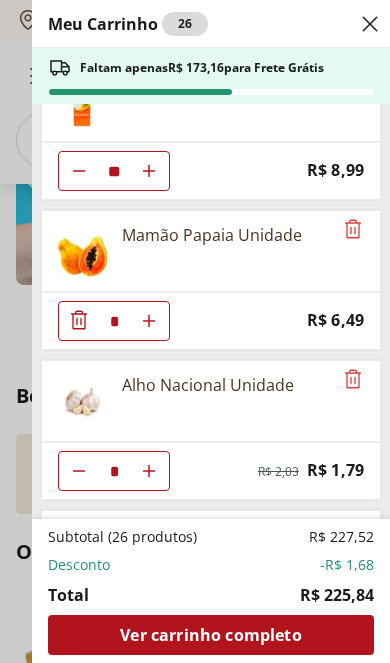 click 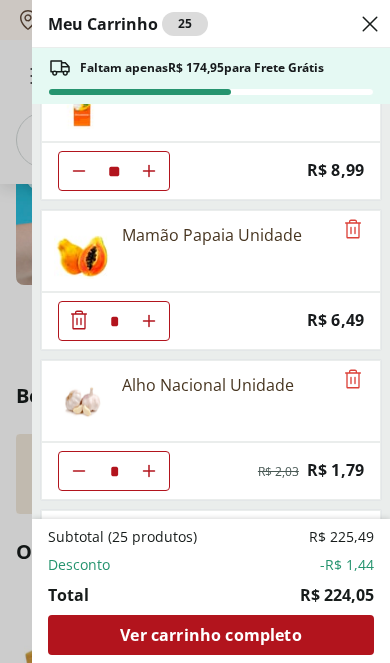 type on "*" 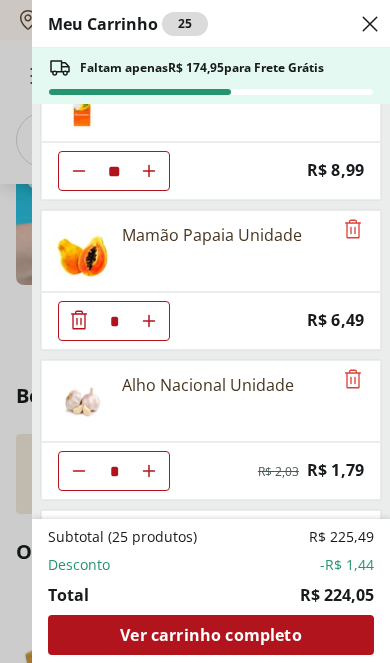 click 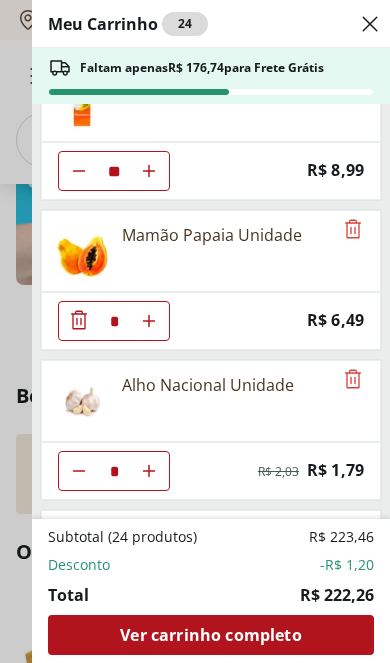 click at bounding box center (79, 171) 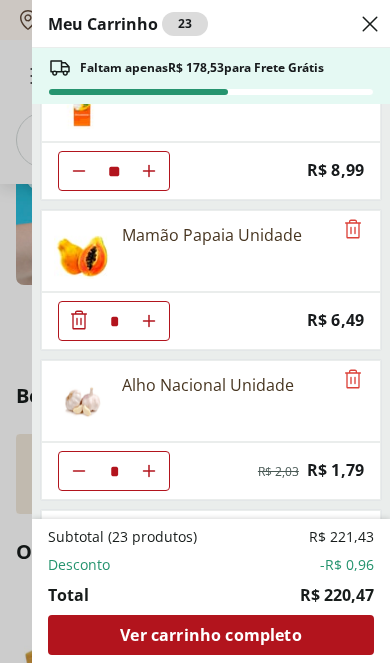 click at bounding box center [79, 171] 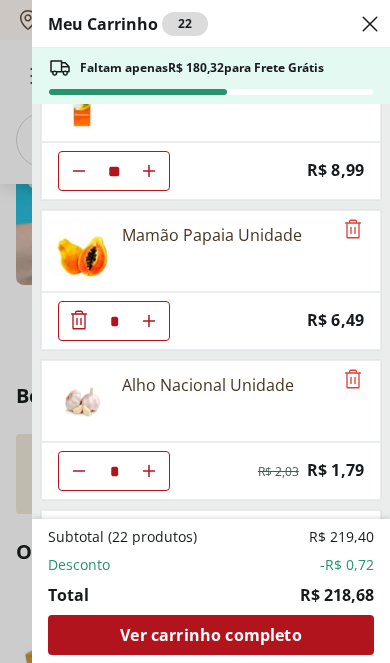 click 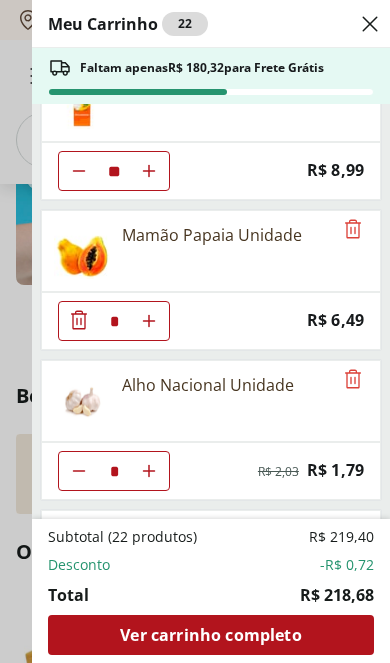 type on "*" 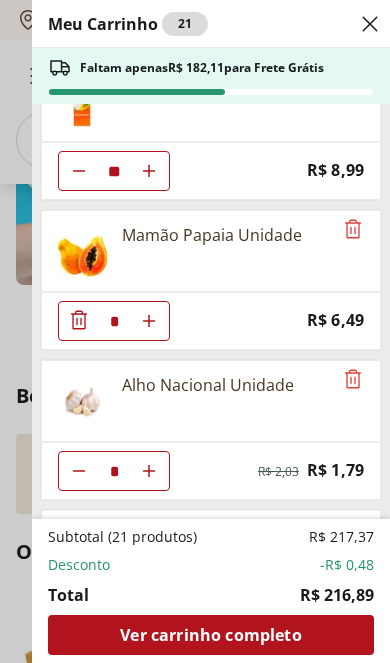 click 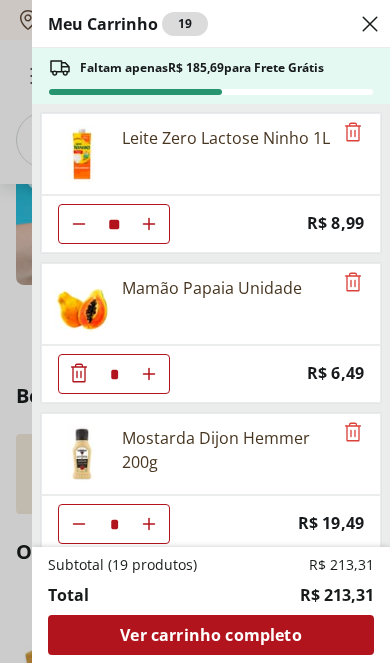 scroll, scrollTop: 0, scrollLeft: 0, axis: both 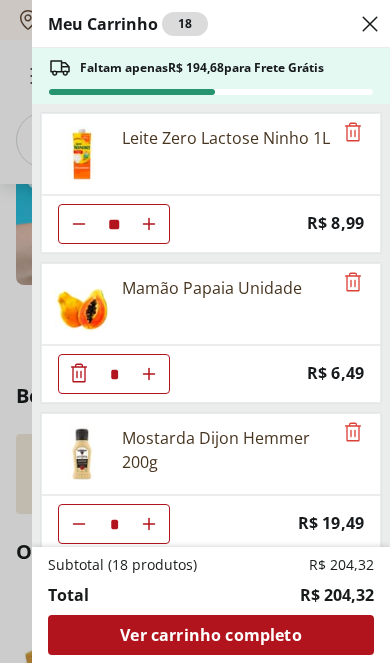 click 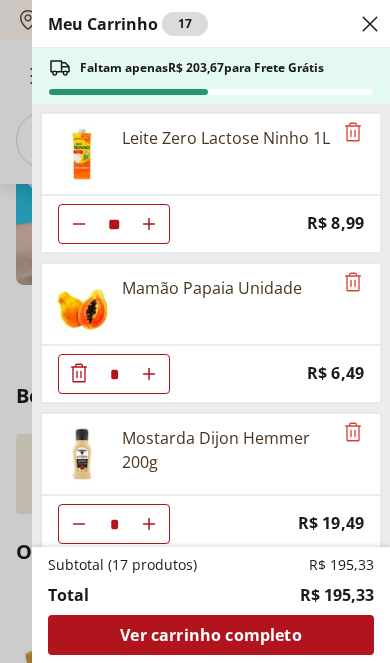 click at bounding box center (79, 224) 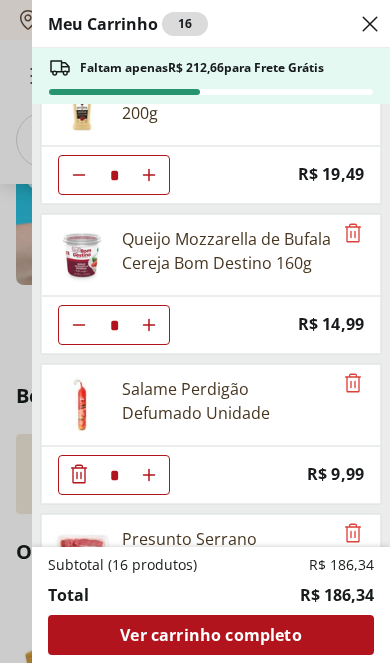 scroll, scrollTop: 348, scrollLeft: 0, axis: vertical 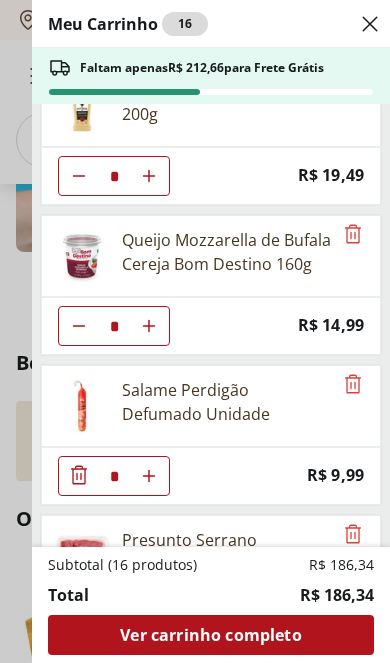 click on "Ver carrinho completo" at bounding box center [210, 635] 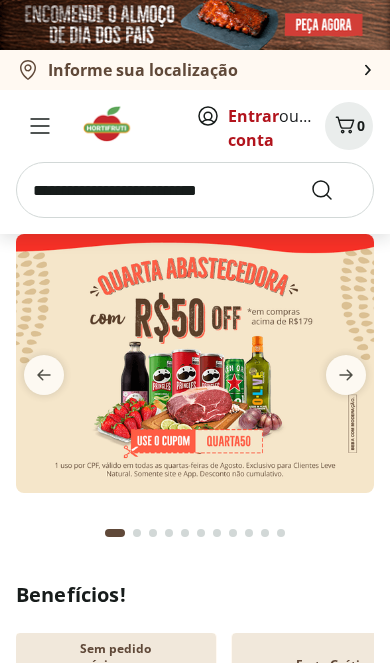 scroll, scrollTop: 0, scrollLeft: 0, axis: both 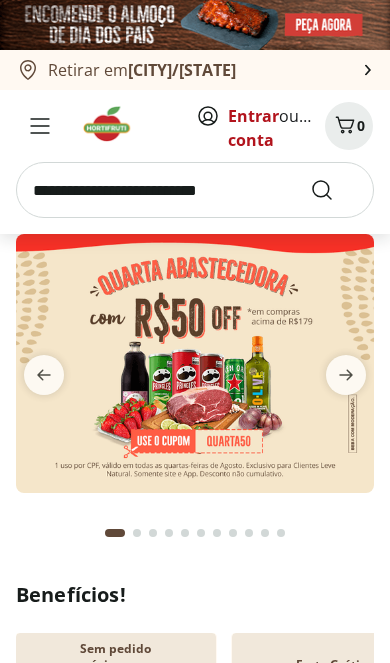 click on "Entrar" at bounding box center [253, 116] 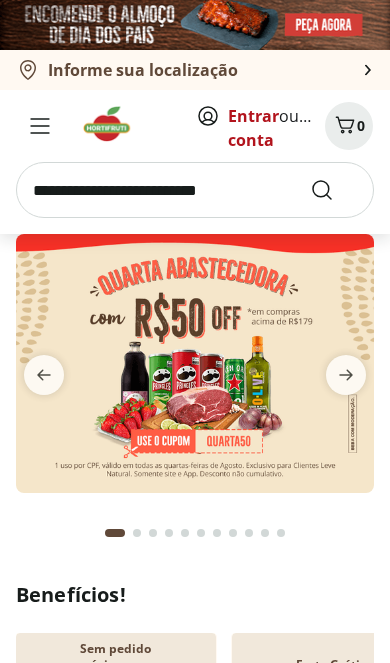 scroll, scrollTop: 0, scrollLeft: 0, axis: both 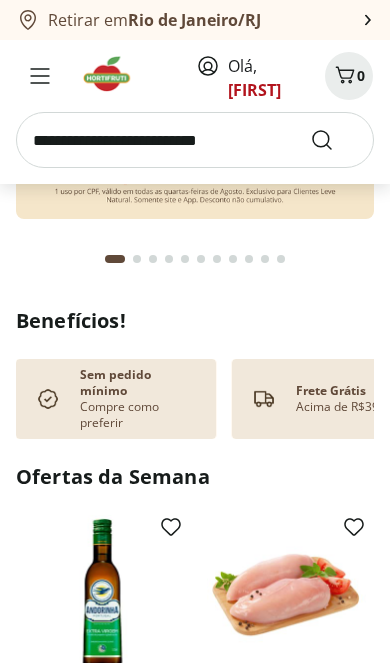 click at bounding box center [195, 140] 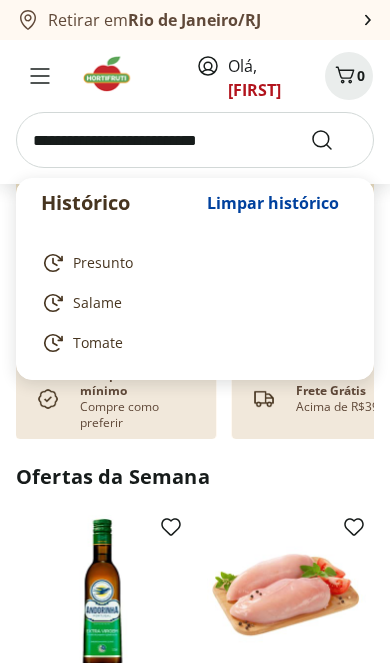 scroll, scrollTop: 214, scrollLeft: 0, axis: vertical 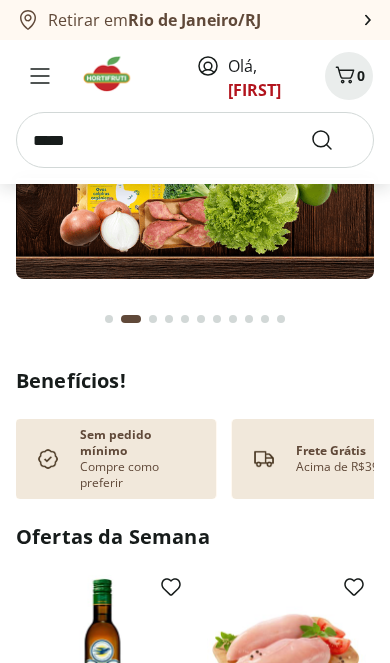 type on "*****" 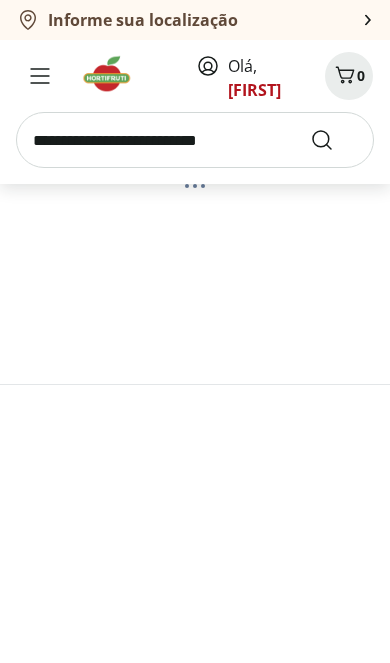 scroll, scrollTop: 33, scrollLeft: 0, axis: vertical 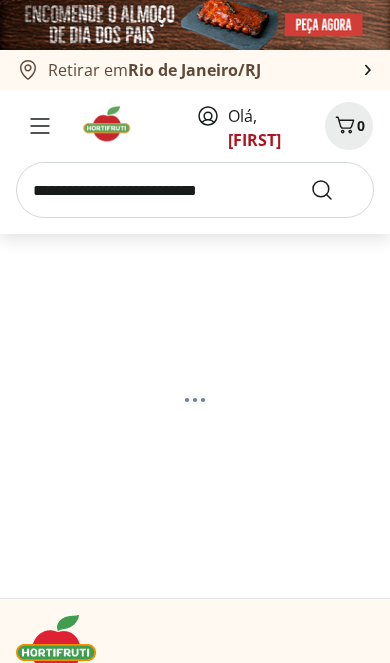 select on "**********" 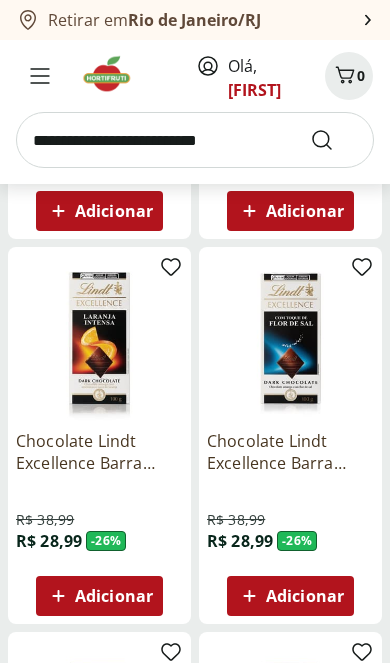 scroll, scrollTop: 975, scrollLeft: 0, axis: vertical 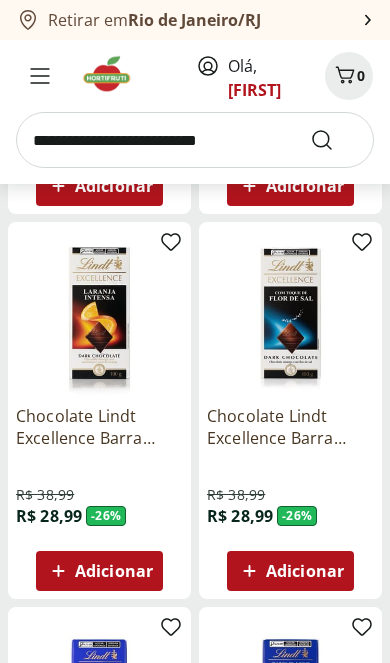 click at bounding box center (290, 313) 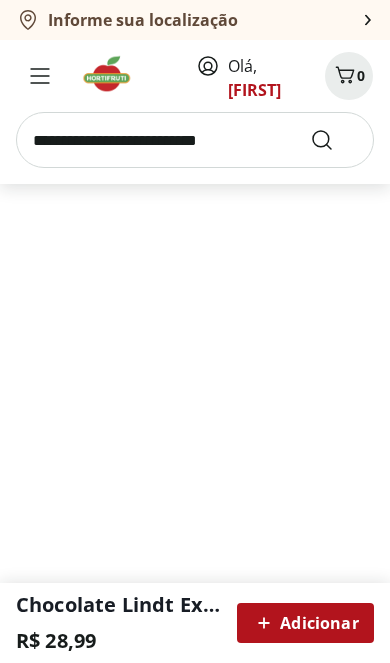 scroll, scrollTop: 33, scrollLeft: 0, axis: vertical 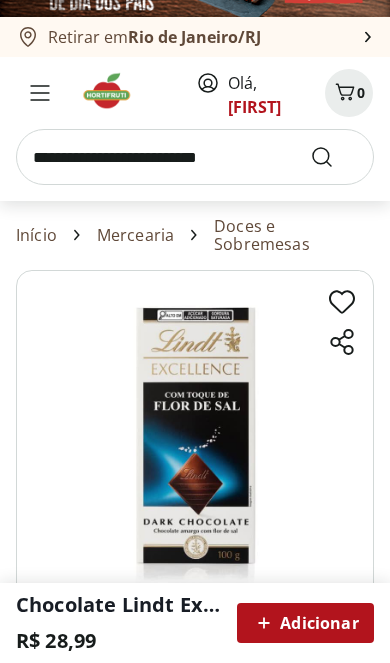 click on "Adicionar" at bounding box center [305, 623] 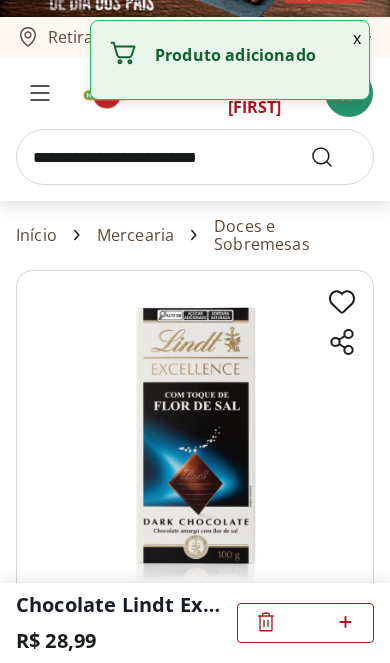 click 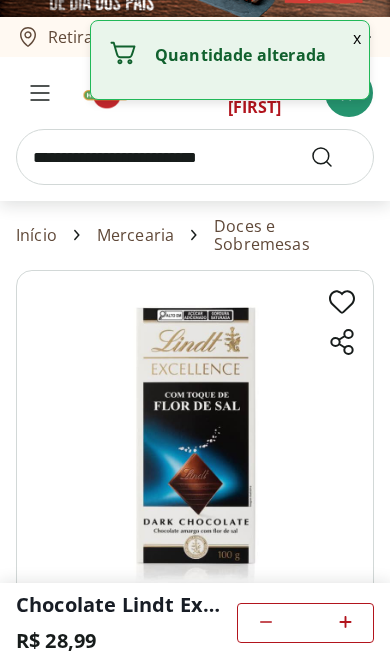 select on "**********" 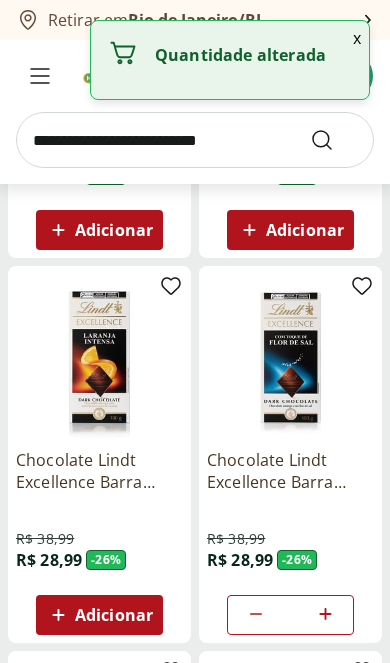 scroll, scrollTop: 1803, scrollLeft: 0, axis: vertical 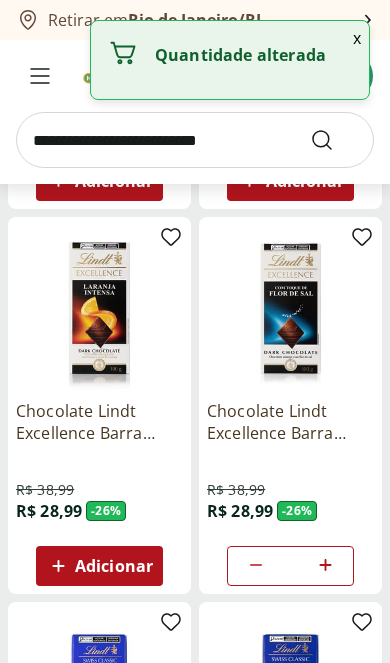 click on "Adicionar" at bounding box center (114, 566) 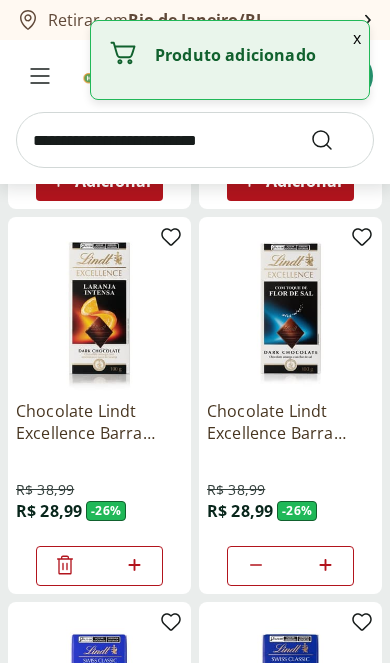 click 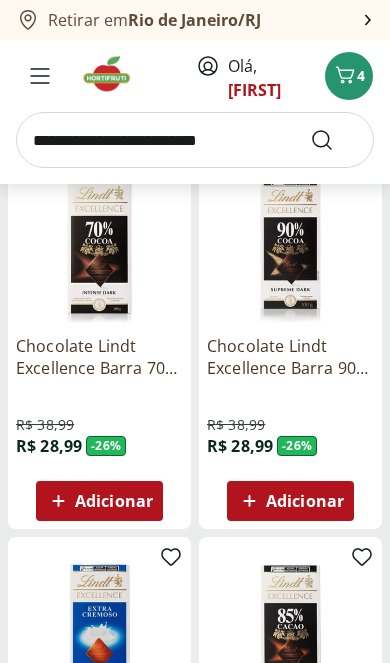 scroll, scrollTop: 1098, scrollLeft: 0, axis: vertical 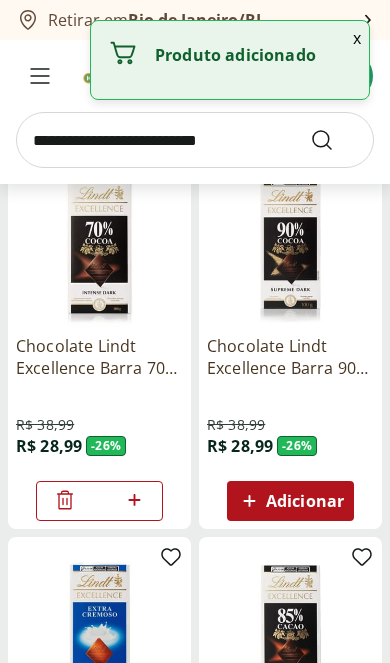 click on "x" at bounding box center [357, 38] 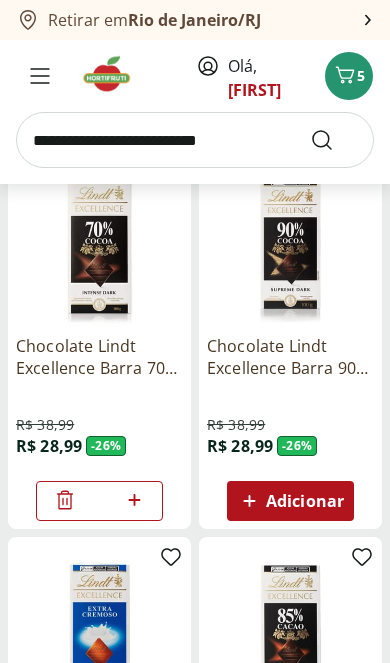 click on "5" at bounding box center (361, 75) 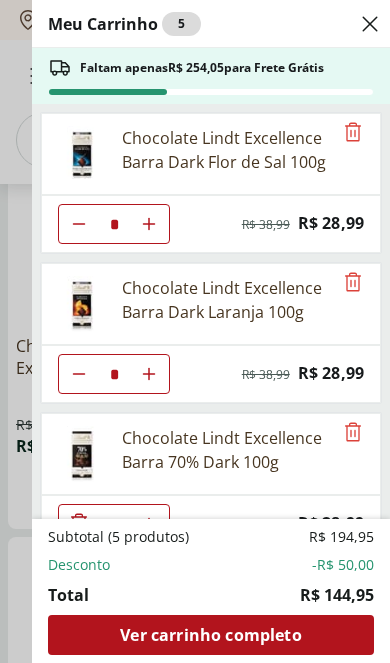 click 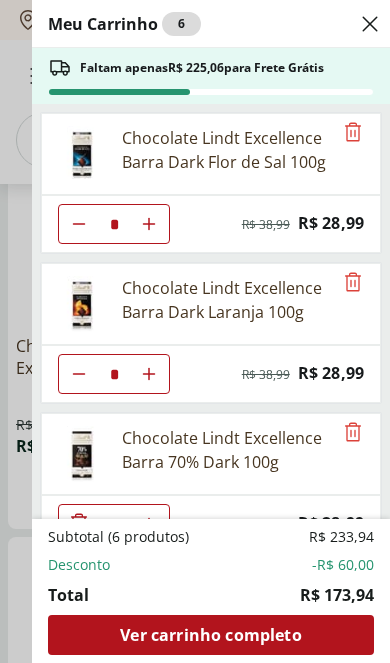 click at bounding box center (149, 224) 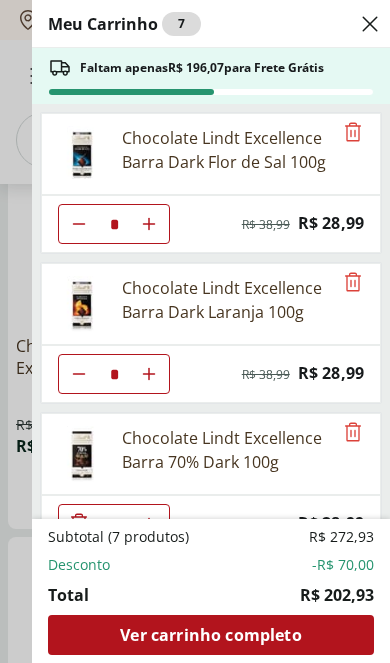 click at bounding box center (79, 224) 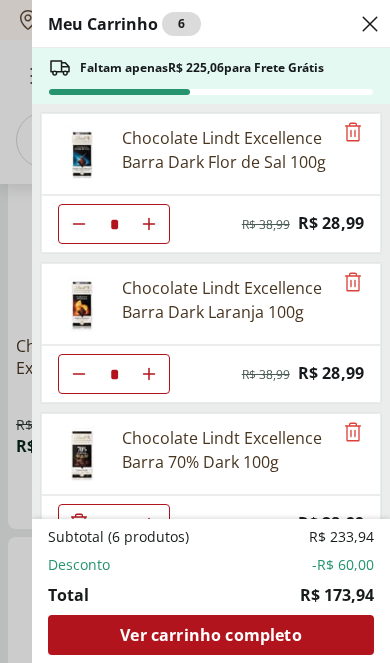 click 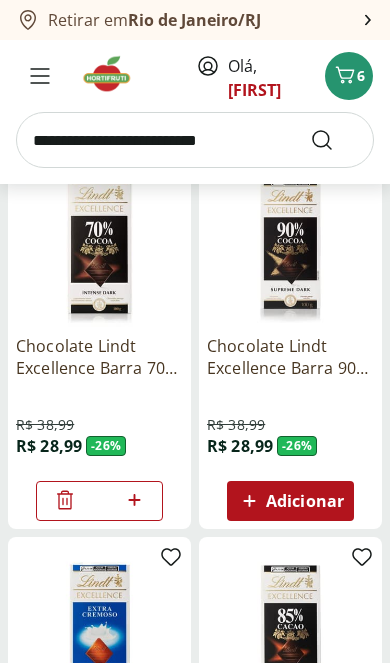 click at bounding box center [113, 74] 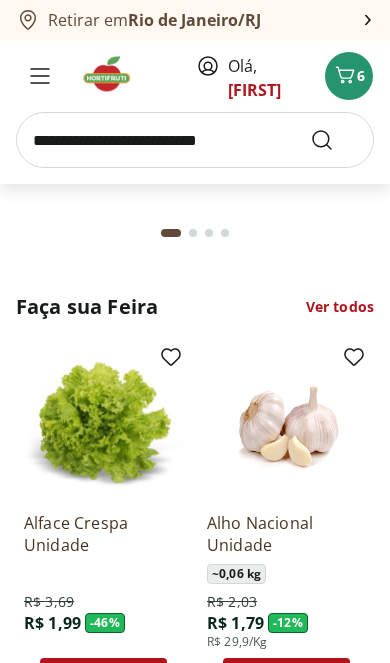 click on "Adicionar" at bounding box center [301, 678] 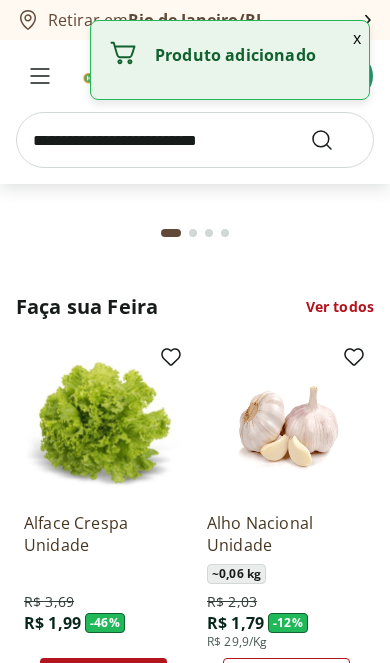 click 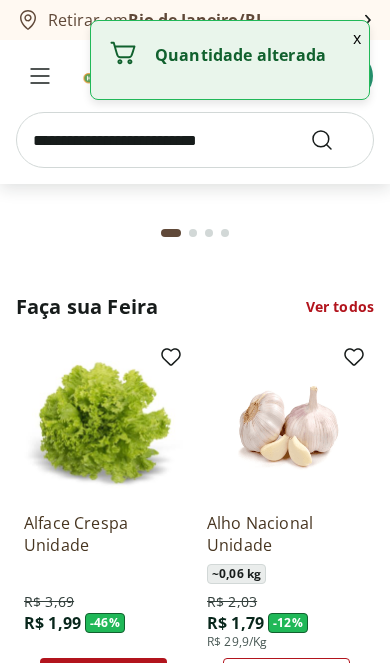 click 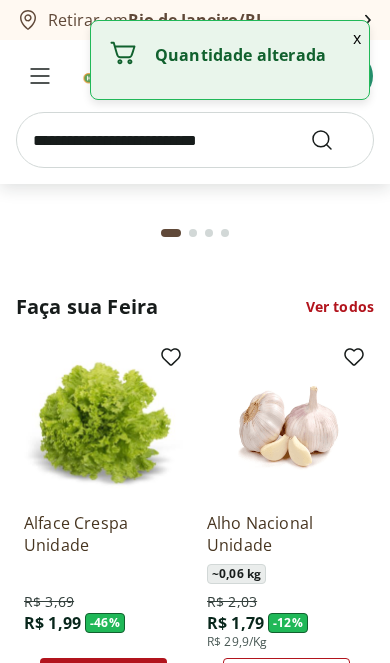 click on "x" at bounding box center [357, 38] 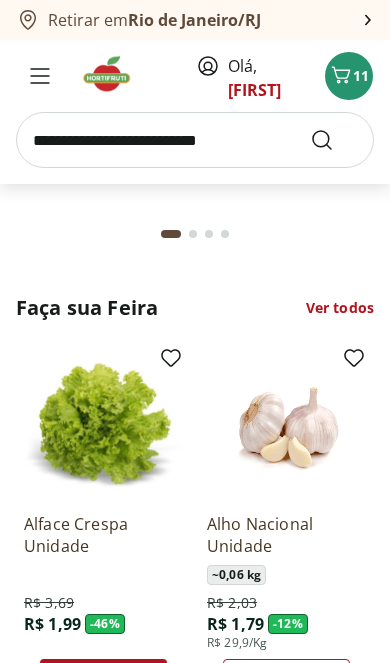 scroll, scrollTop: 972, scrollLeft: 0, axis: vertical 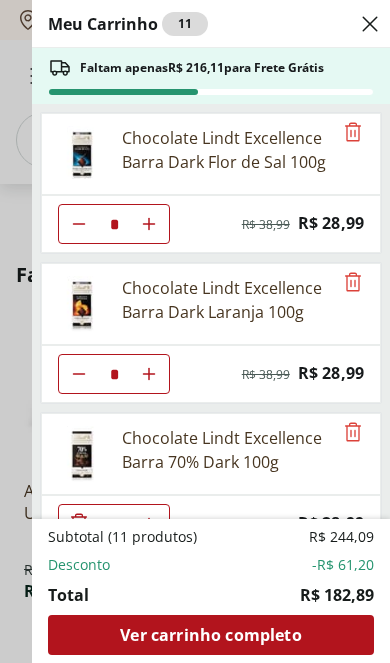 click on "Ver carrinho completo" at bounding box center [210, 635] 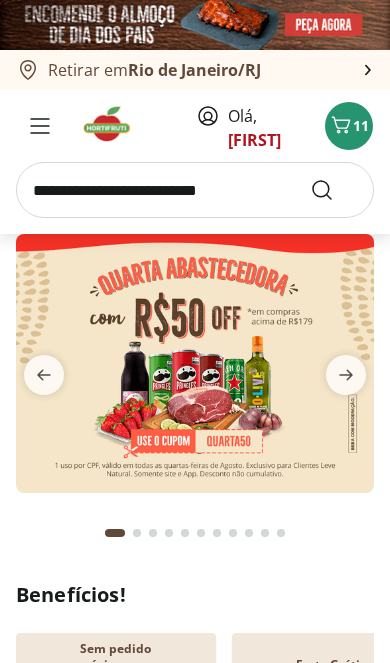 scroll, scrollTop: 0, scrollLeft: 0, axis: both 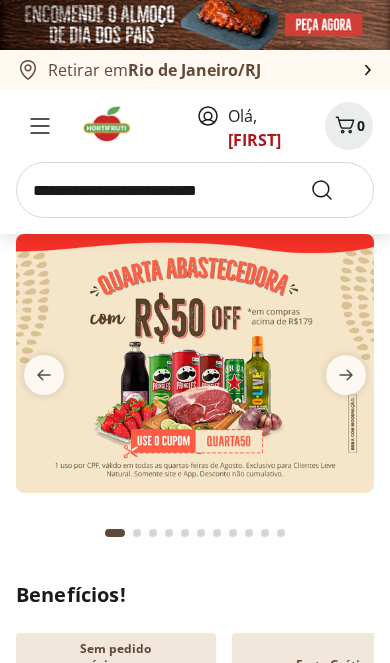 click on "[NAME]" at bounding box center (254, 140) 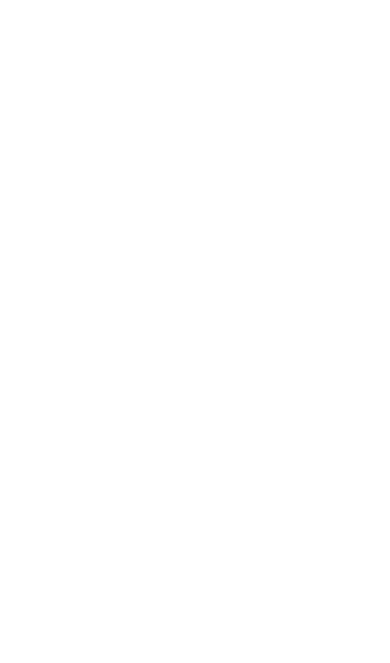 scroll, scrollTop: 0, scrollLeft: 0, axis: both 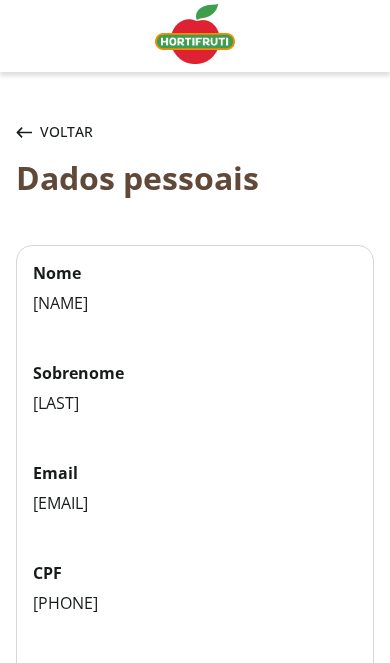 click on "Voltar" at bounding box center (66, 132) 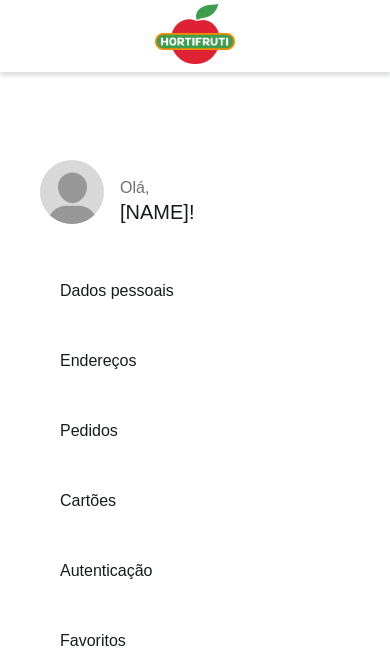 click on "Pedidos" at bounding box center (166, 431) 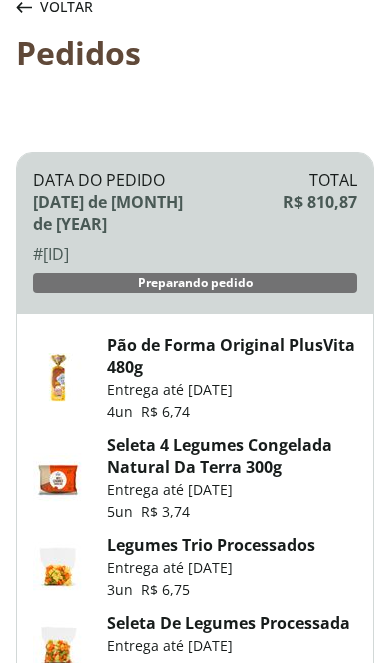scroll, scrollTop: 0, scrollLeft: 0, axis: both 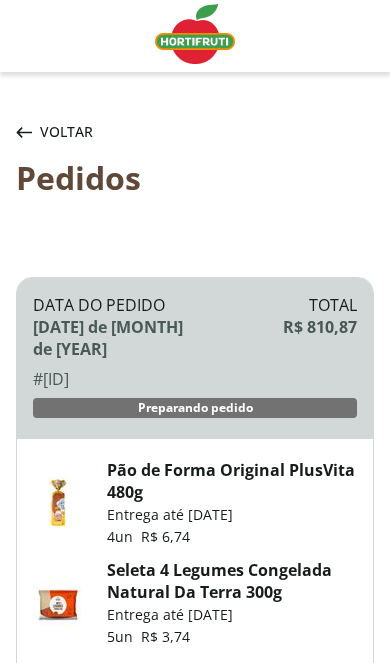 click on "Voltar" at bounding box center [66, 132] 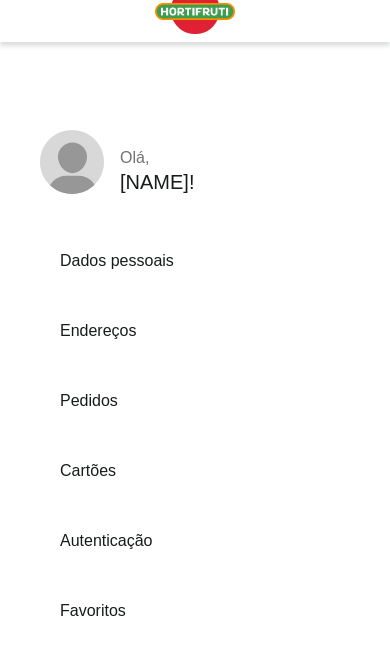click on "Pedidos" at bounding box center (166, 401) 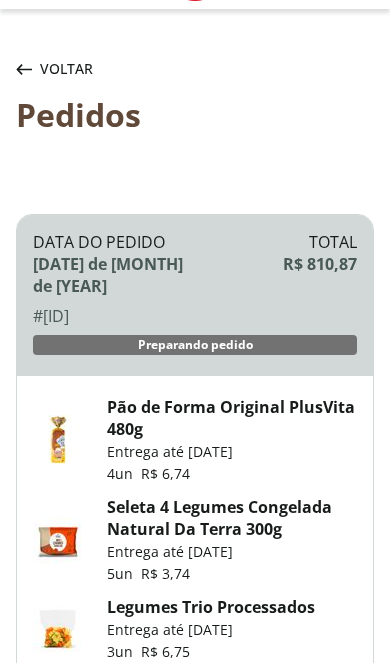 scroll, scrollTop: 0, scrollLeft: 0, axis: both 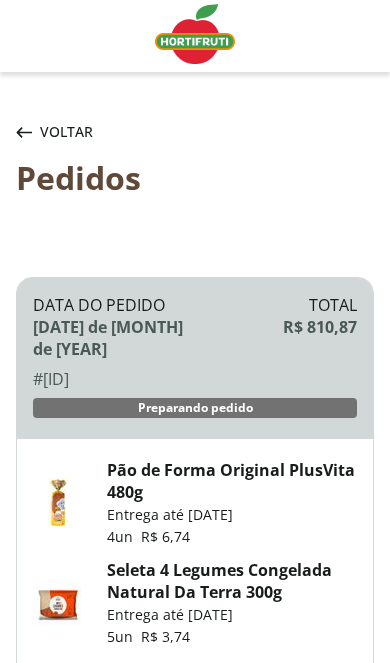 click at bounding box center (195, 34) 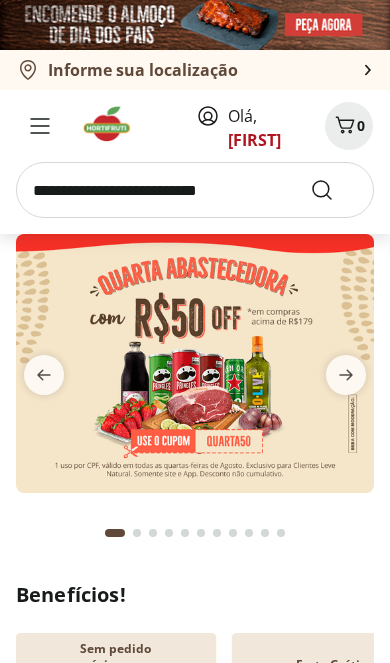 scroll, scrollTop: 0, scrollLeft: 0, axis: both 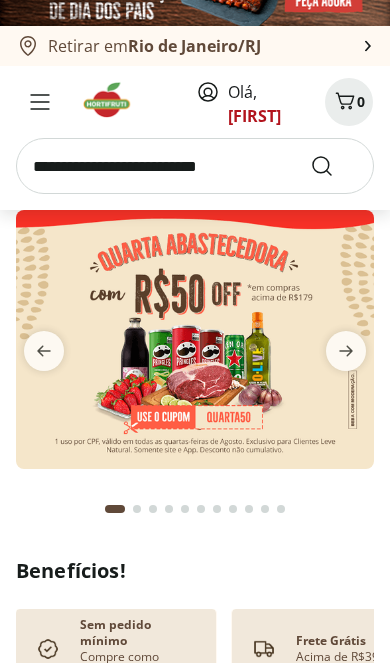 click at bounding box center [195, 166] 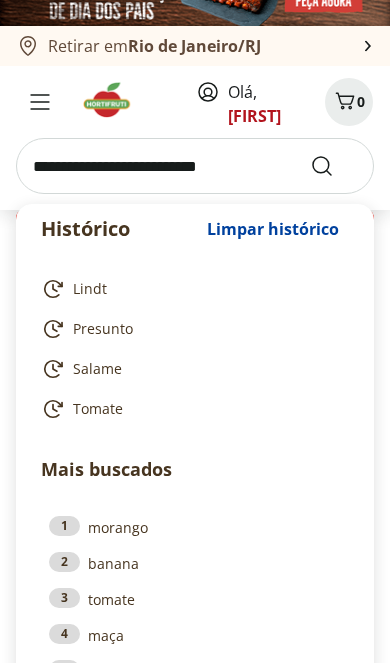scroll, scrollTop: 0, scrollLeft: 0, axis: both 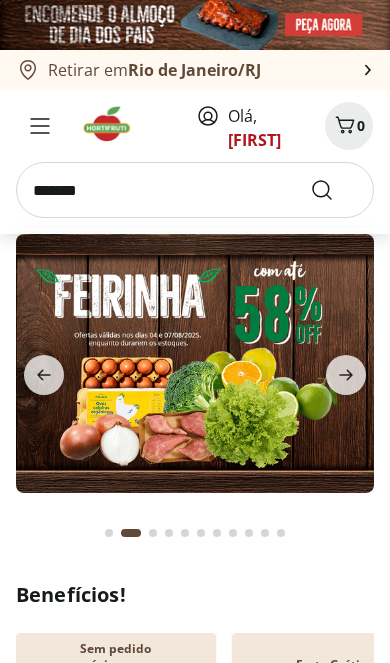 type on "*******" 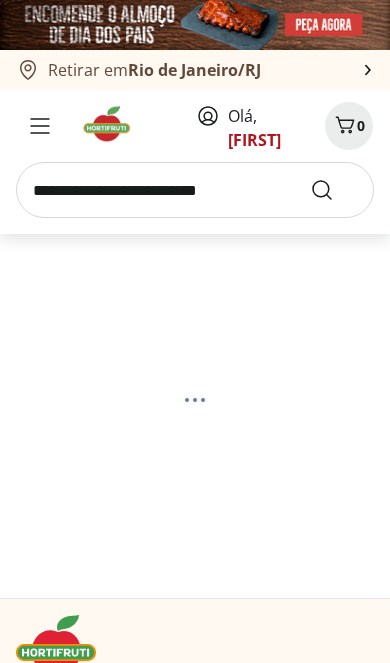 scroll, scrollTop: 106, scrollLeft: 0, axis: vertical 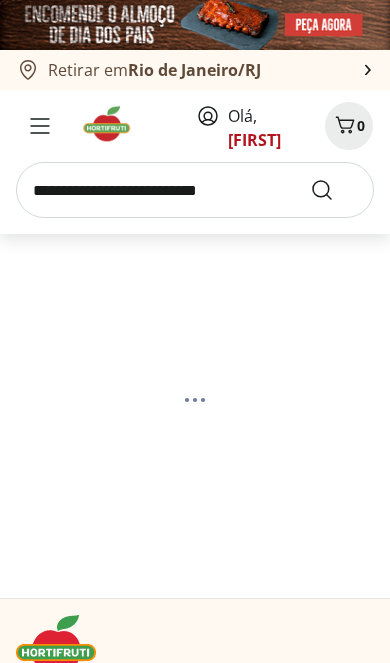 select on "**********" 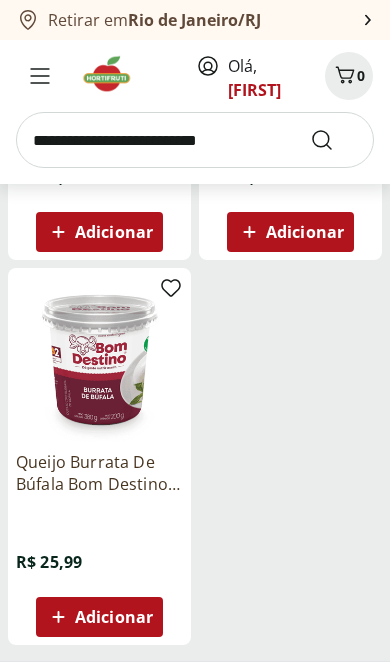 click on "Adicionar" at bounding box center (114, 617) 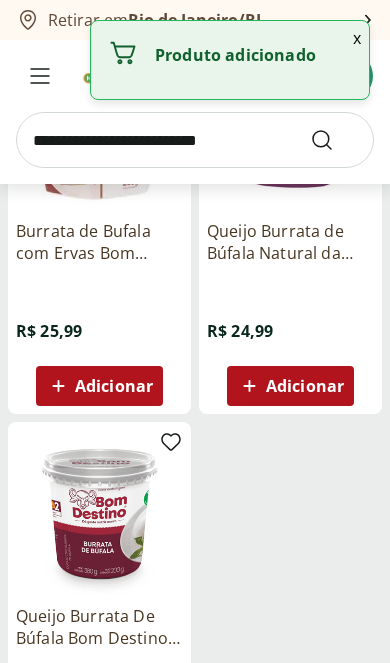 click at bounding box center (195, 140) 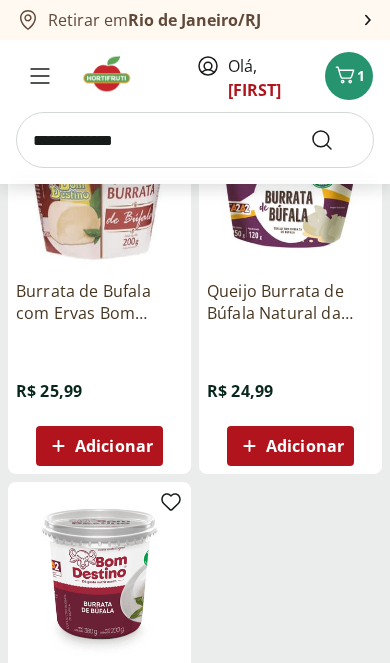 type on "**********" 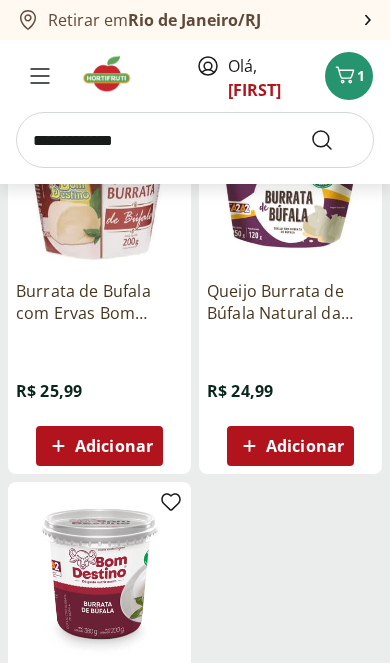 scroll, scrollTop: 33, scrollLeft: 0, axis: vertical 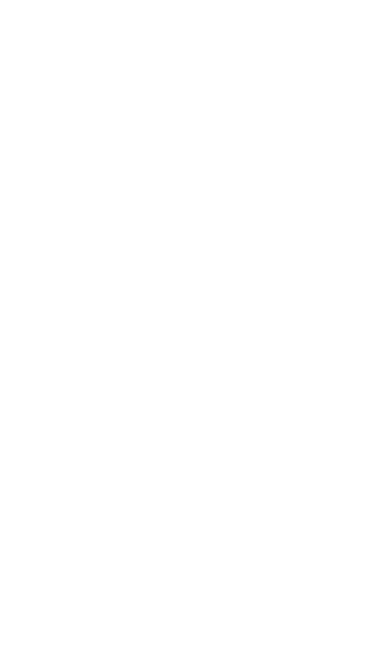select on "**********" 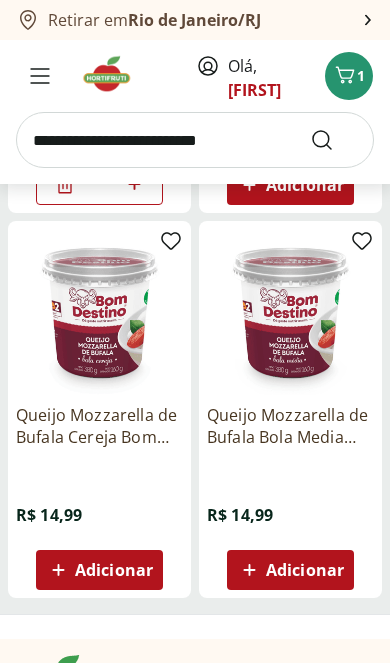 scroll, scrollTop: 1385, scrollLeft: 0, axis: vertical 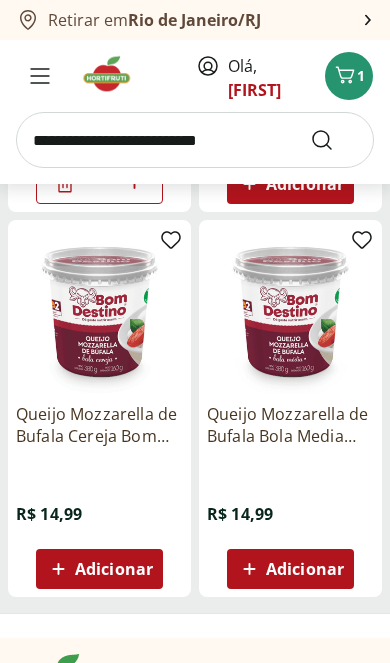 click on "Adicionar" at bounding box center [305, 569] 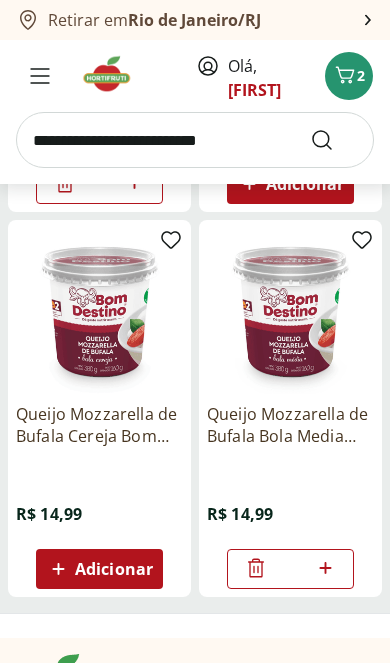scroll, scrollTop: 1385, scrollLeft: 0, axis: vertical 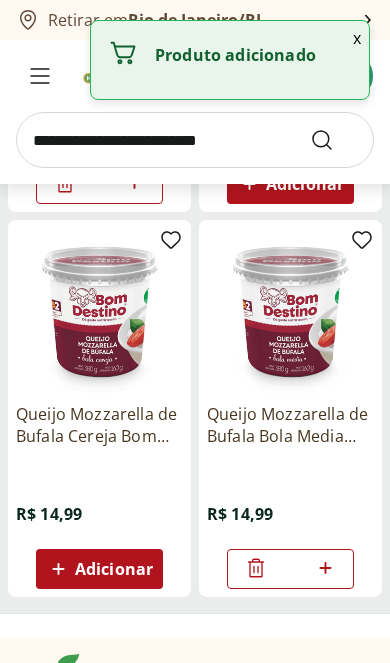 click at bounding box center (325, 569) 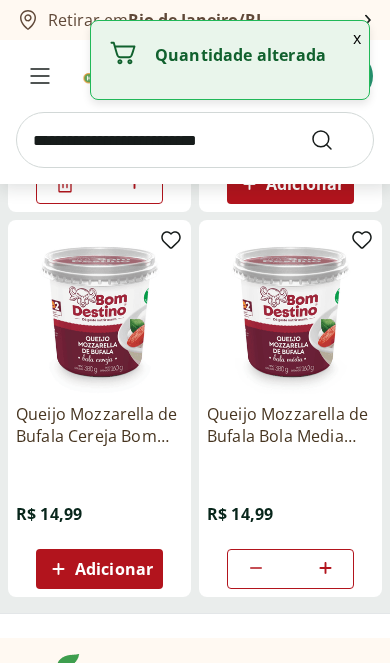 click at bounding box center [195, 140] 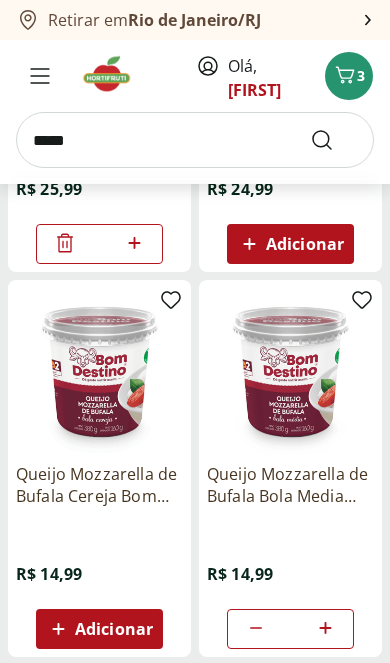 type on "******" 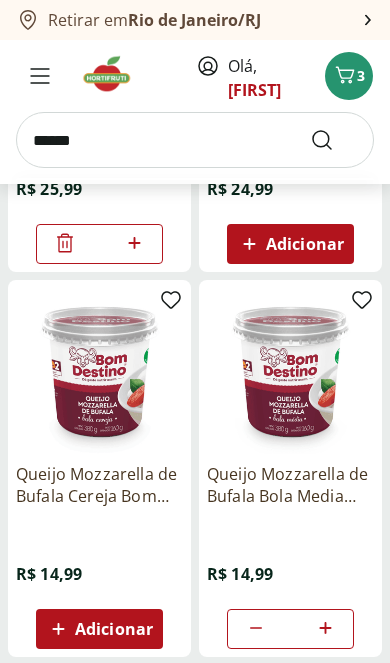 click at bounding box center [334, 140] 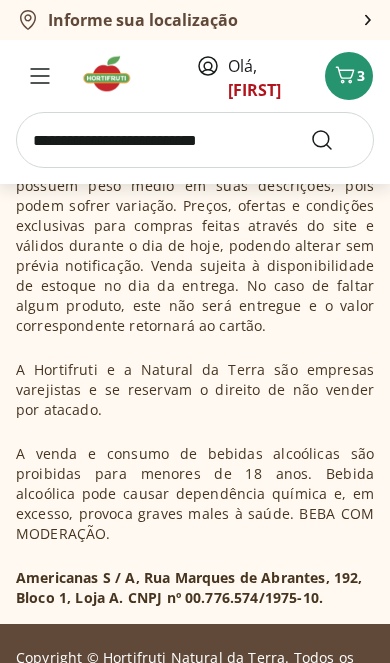 scroll, scrollTop: 33, scrollLeft: 0, axis: vertical 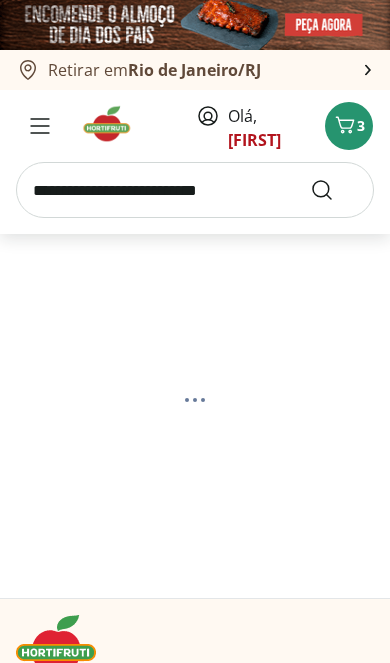 select on "**********" 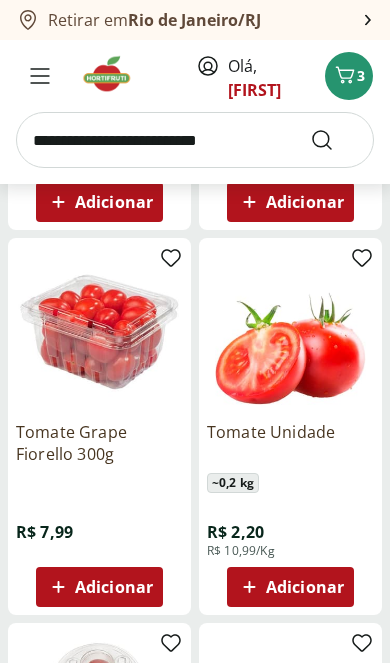 click on "Adicionar" at bounding box center [114, 587] 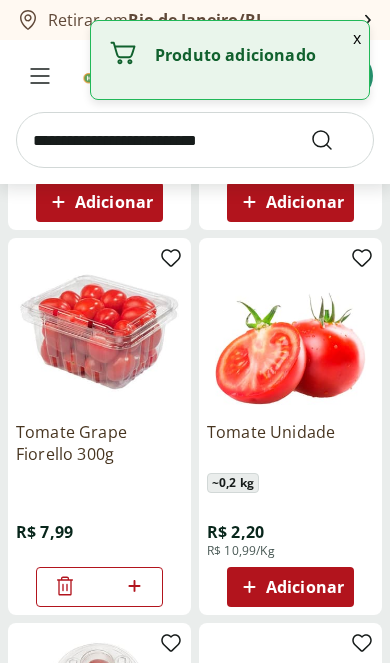 click 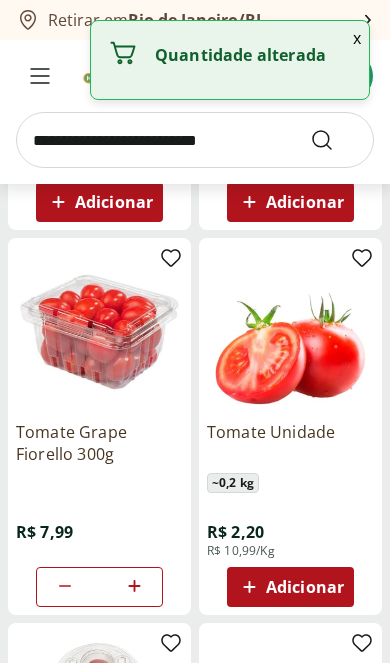 click at bounding box center (195, 140) 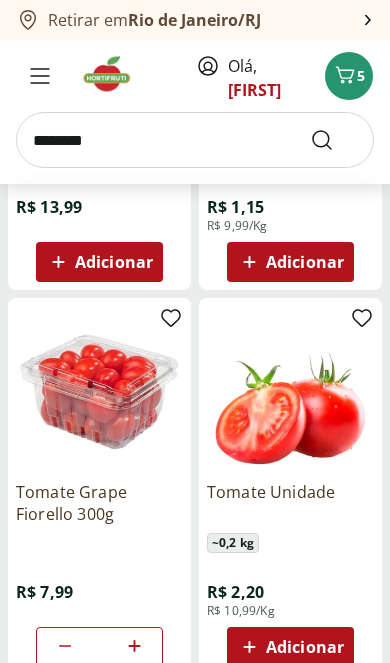 type on "********" 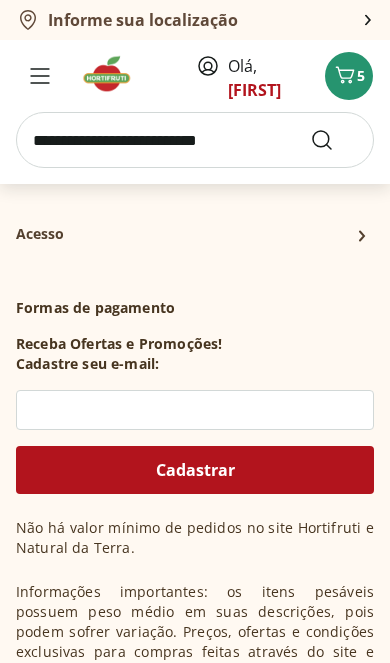 scroll, scrollTop: 33, scrollLeft: 0, axis: vertical 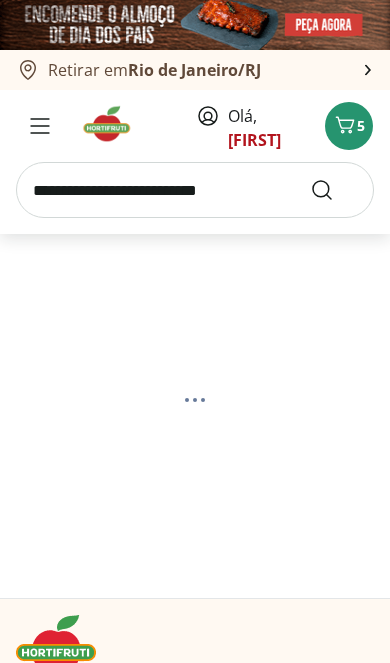 select on "**********" 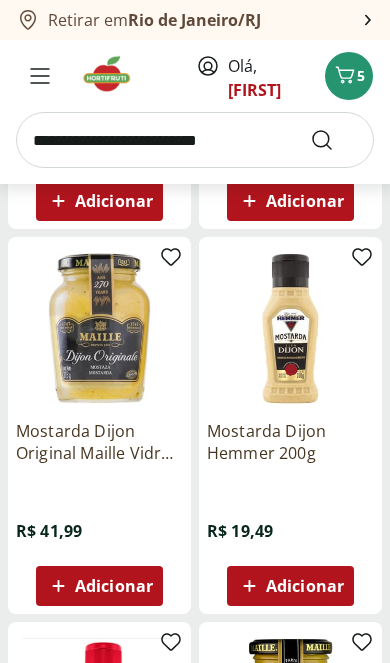 scroll, scrollTop: 599, scrollLeft: 0, axis: vertical 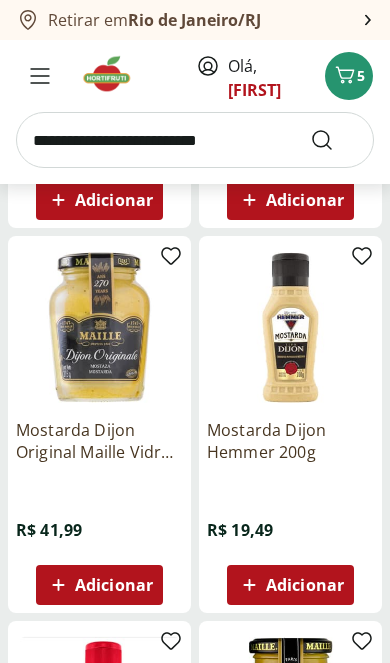 click at bounding box center (99, 327) 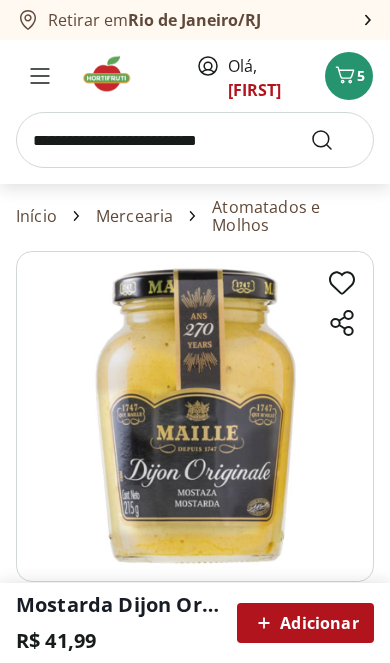scroll, scrollTop: 0, scrollLeft: 0, axis: both 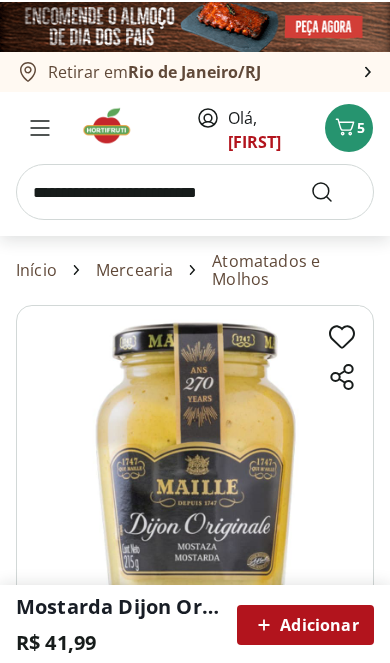 select on "**********" 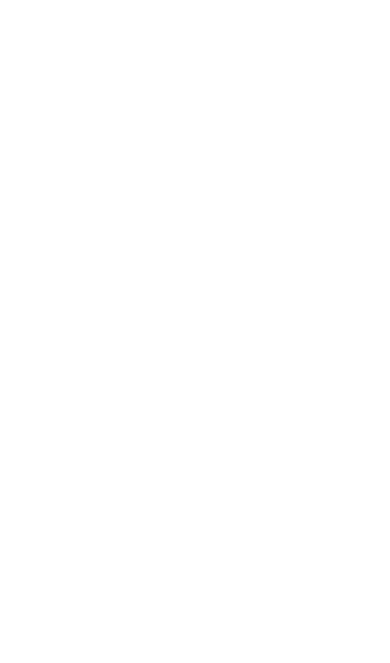 scroll, scrollTop: 599, scrollLeft: 0, axis: vertical 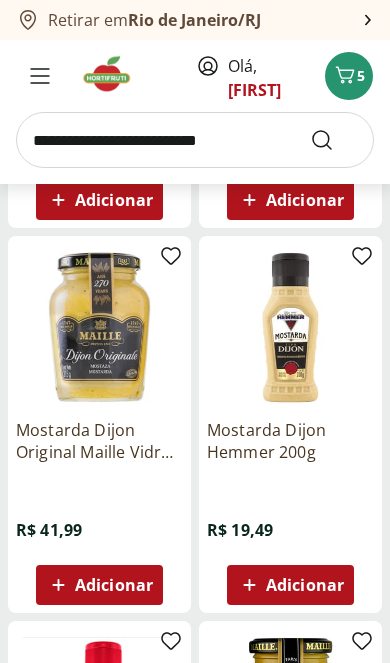 click on "Adicionar" at bounding box center (290, 585) 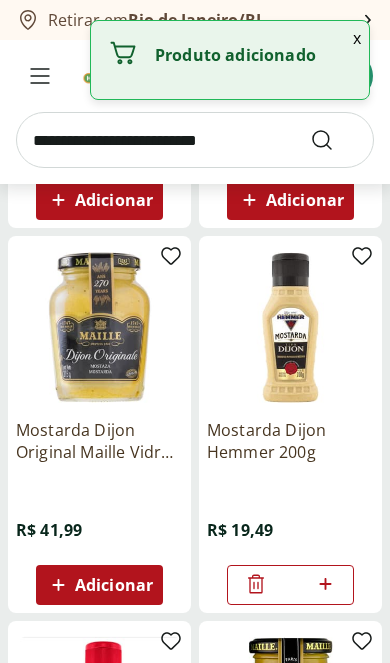 click 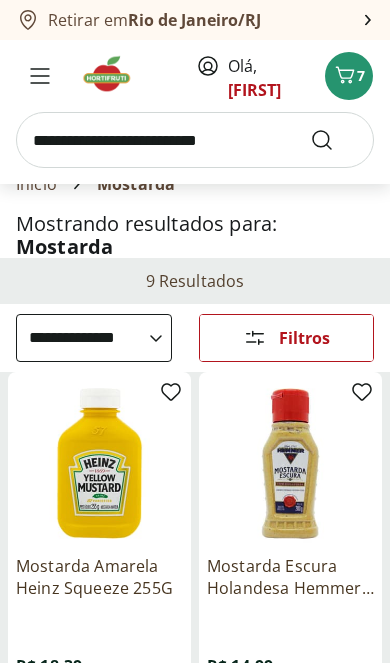 scroll, scrollTop: 0, scrollLeft: 0, axis: both 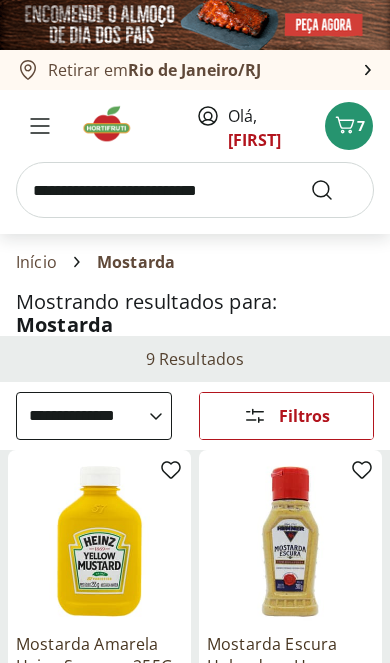 click 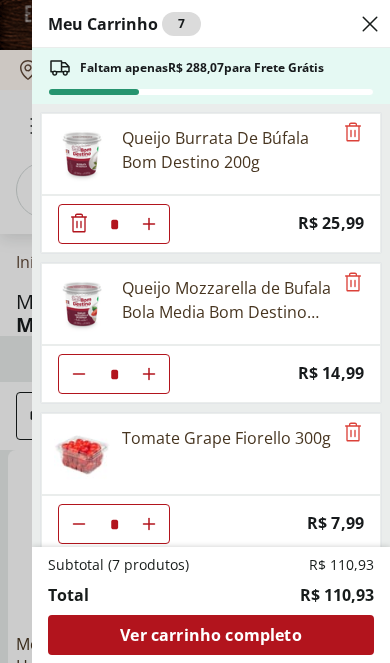 click 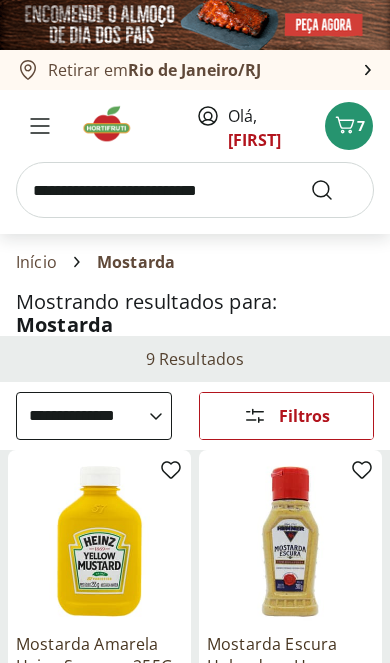 click at bounding box center (113, 124) 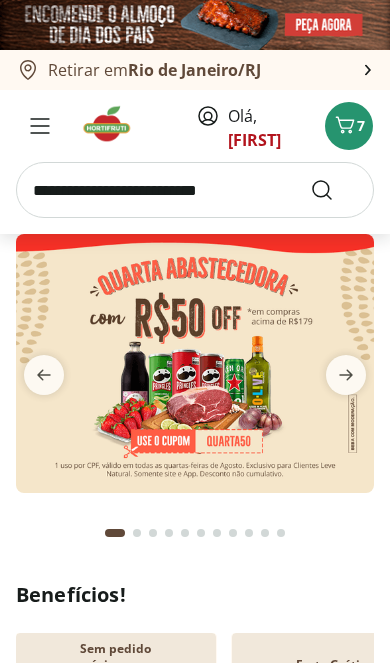 click at bounding box center (346, 375) 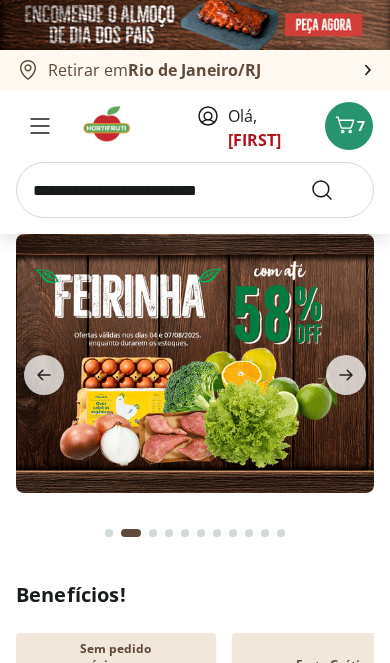 click at bounding box center (346, 375) 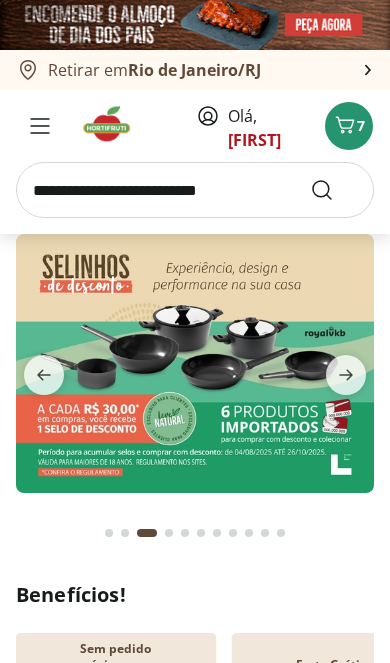 click at bounding box center (346, 375) 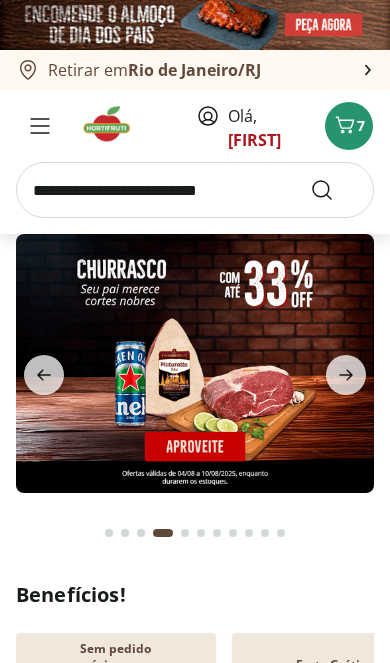 click at bounding box center [346, 375] 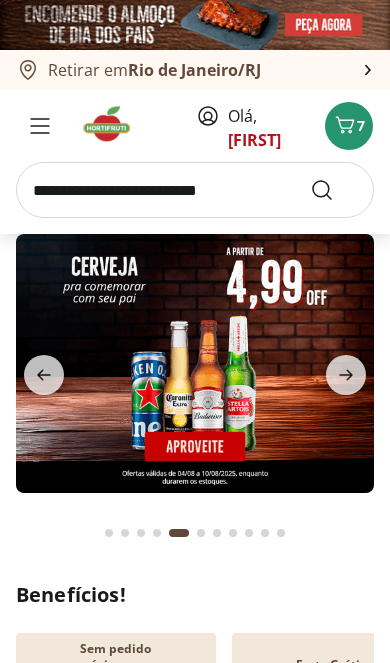 click at bounding box center [346, 375] 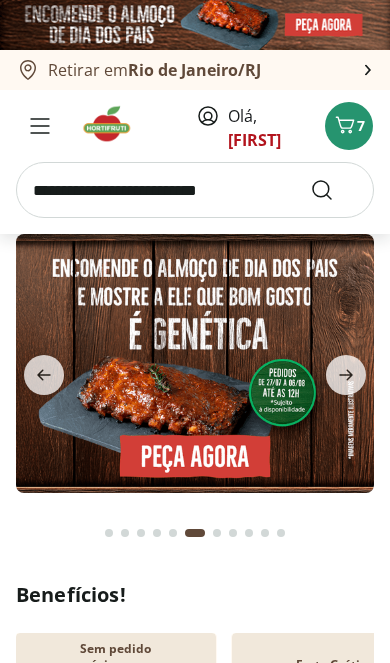 click at bounding box center [346, 375] 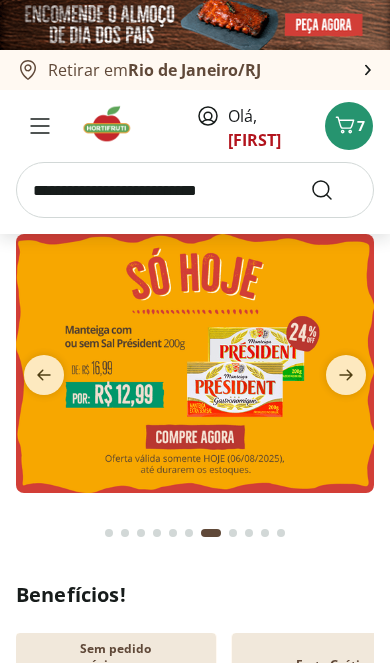 click 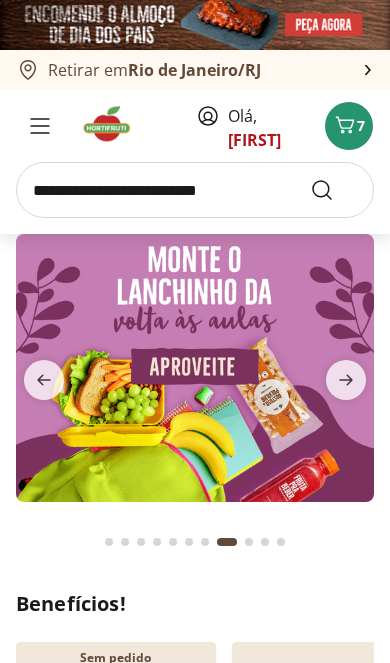 click 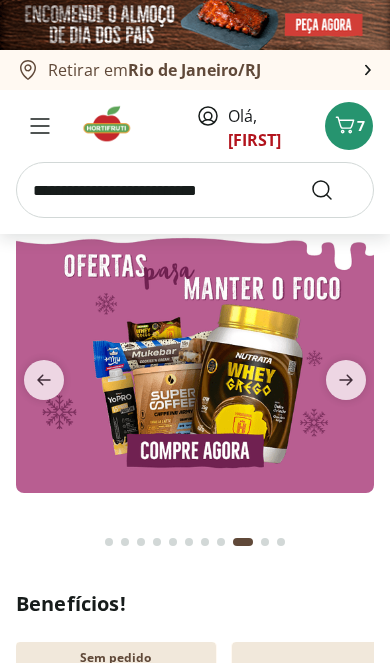 click 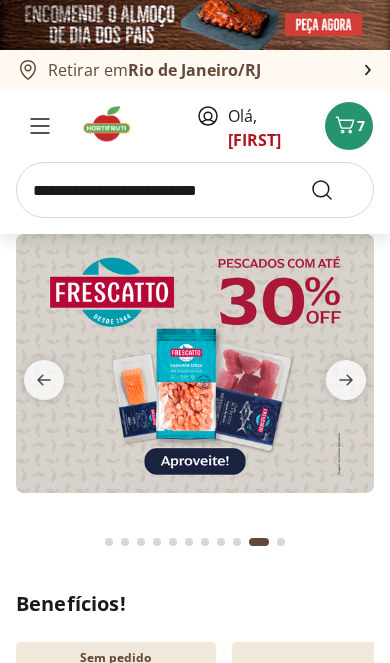 click at bounding box center (346, 380) 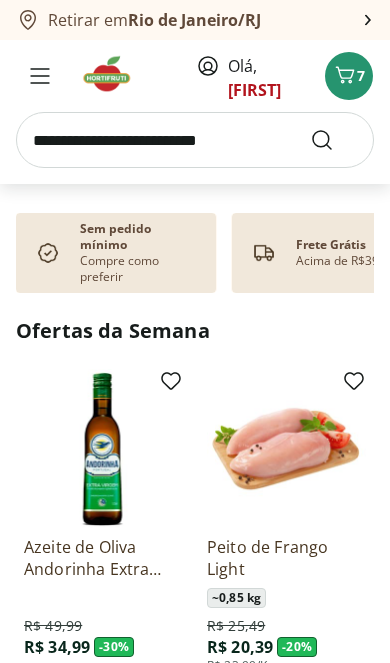 scroll, scrollTop: 430, scrollLeft: 0, axis: vertical 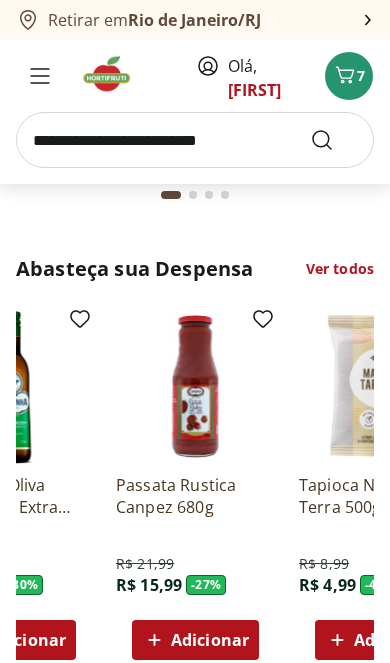 click on "Adicionar" at bounding box center [-797, -418] 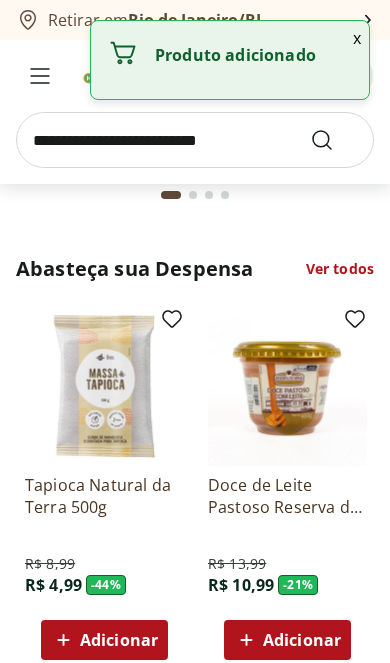 scroll, scrollTop: 0, scrollLeft: 732, axis: horizontal 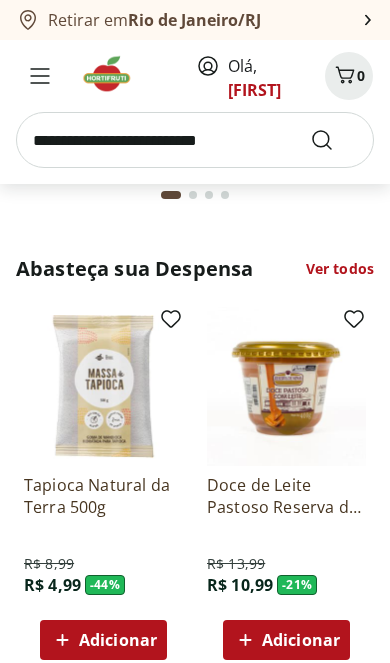 click on "Adicionar" at bounding box center (-614, -418) 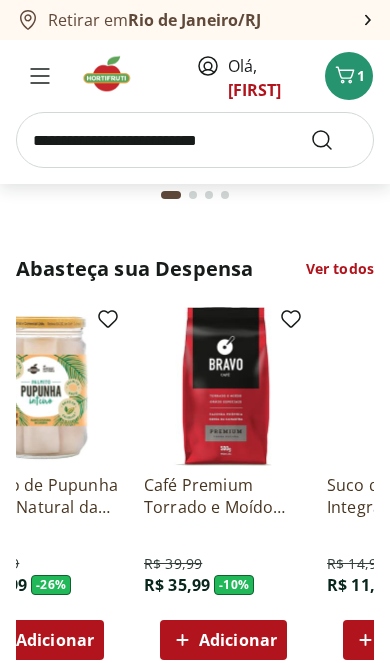 scroll, scrollTop: 0, scrollLeft: 1159, axis: horizontal 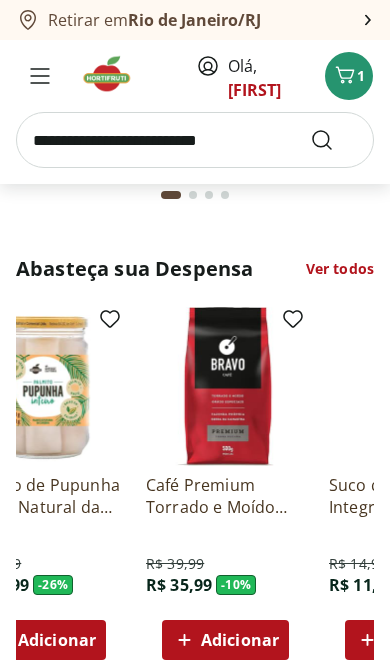 click on "Ver todos" at bounding box center [340, 269] 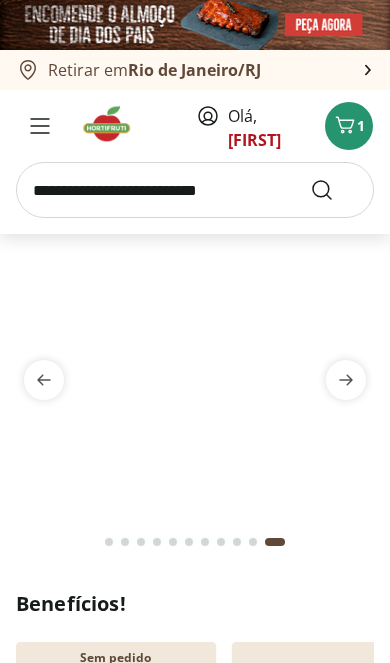 select on "**********" 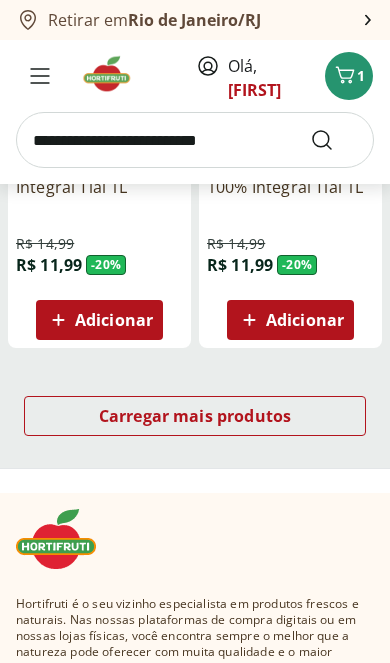 click on "Carregar mais produtos" at bounding box center (195, 416) 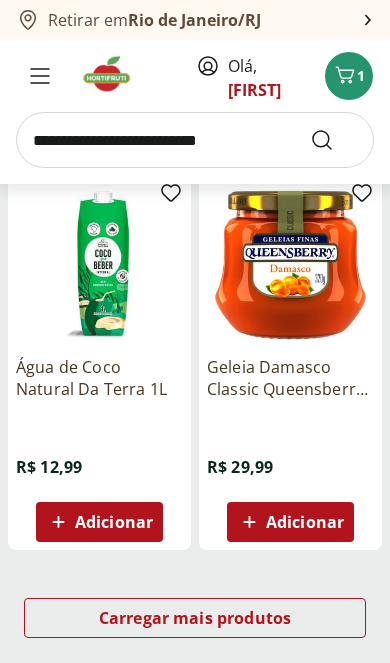 scroll, scrollTop: 4489, scrollLeft: 0, axis: vertical 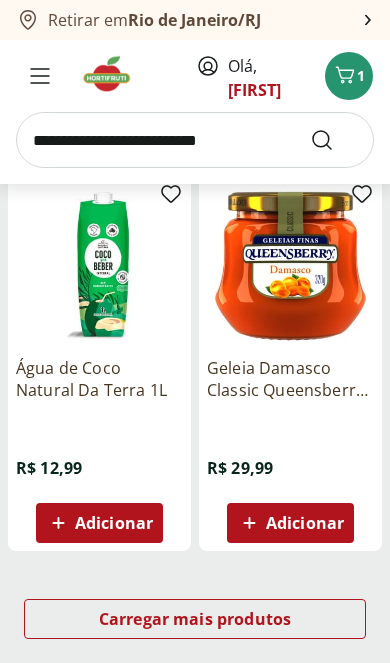 click on "Carregar mais produtos" at bounding box center (195, 619) 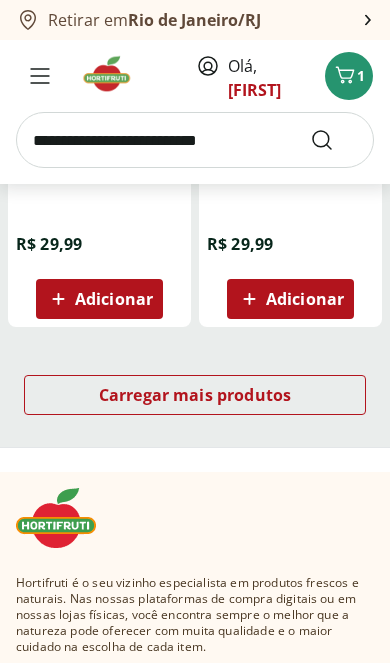 click on "Carregar mais produtos" at bounding box center (195, 395) 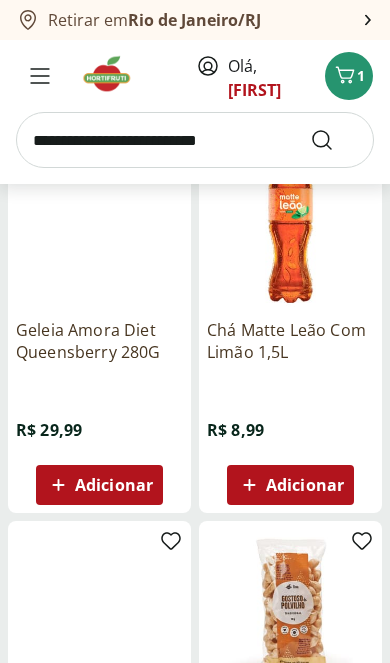 scroll, scrollTop: 8009, scrollLeft: 0, axis: vertical 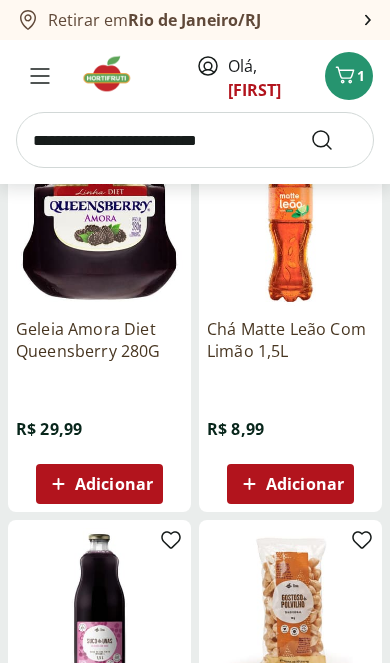 click at bounding box center [113, 74] 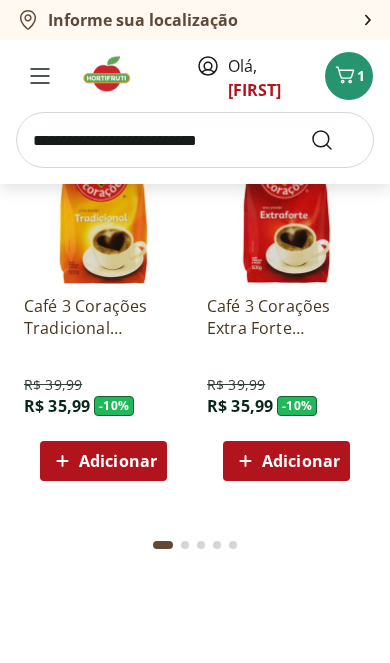 scroll, scrollTop: 32, scrollLeft: 0, axis: vertical 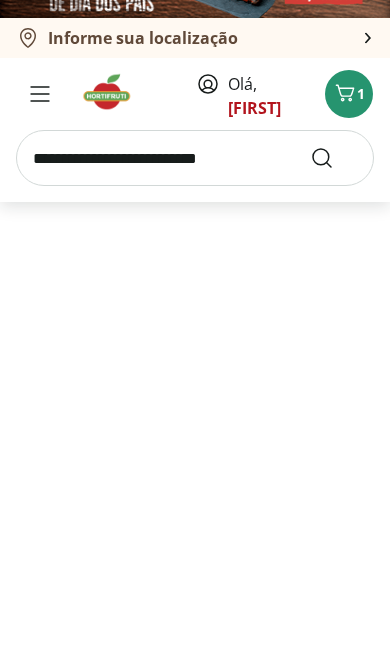 type on "*" 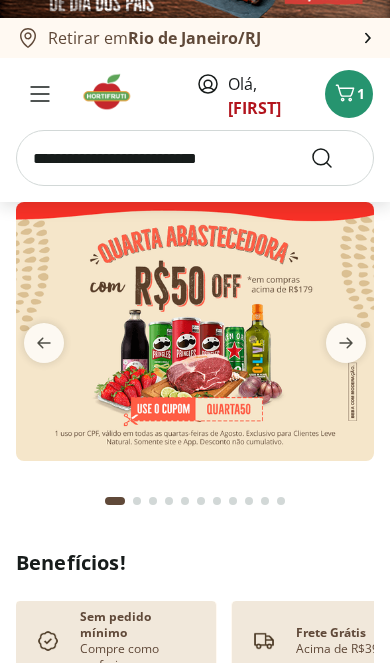 click 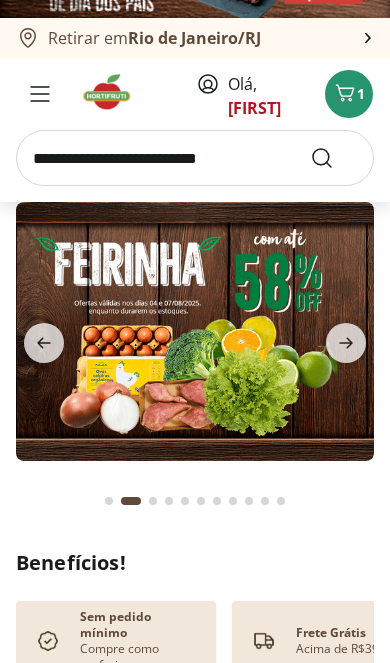 click 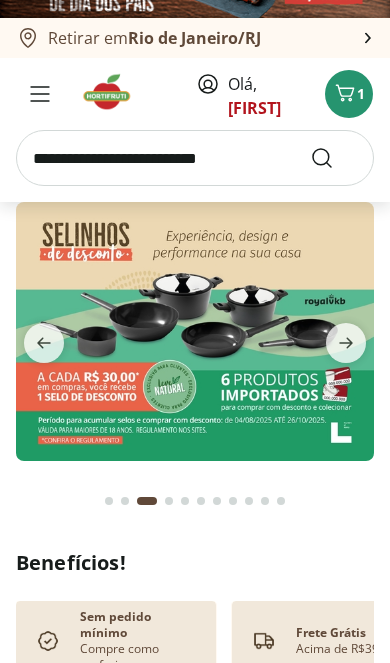 click 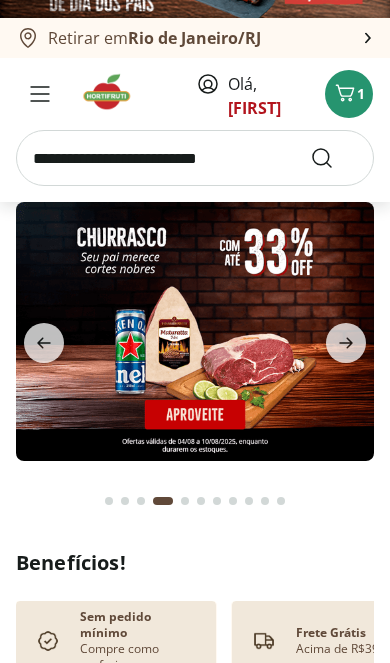 click at bounding box center [40, 94] 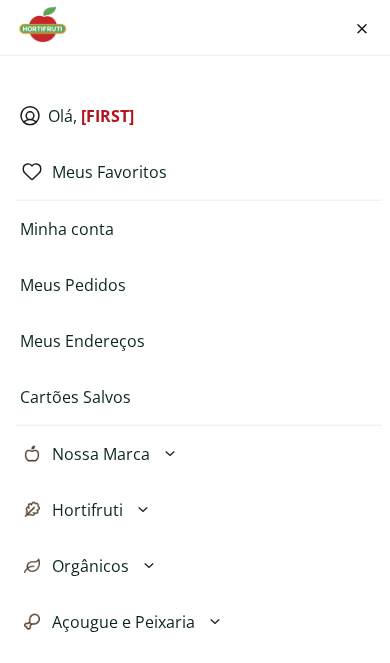 scroll, scrollTop: 0, scrollLeft: 0, axis: both 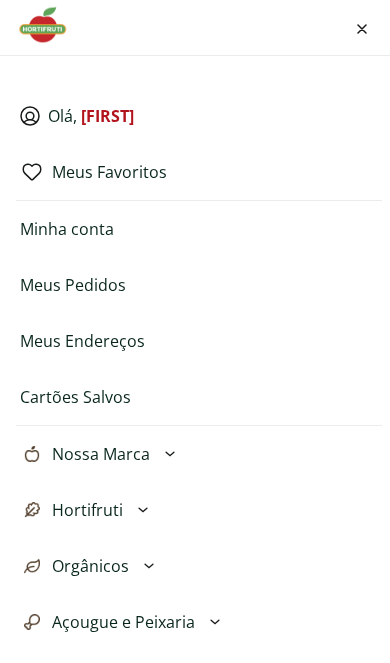 click on "Olá,   Claudia Meus Favoritos Minha conta Meus Pedidos Meus Endereços Cartões Salvos Nossa Marca Açougue & Peixaria Congelados e Refrigerados Frutas, Legumes e Verduras Orgânicos Mercearia Sorvetes Ver tudo da categoria Hortifruti Cogumelos Frutas Legumes Ovos Temperos Frescos Verduras Ver tudo da categoria Orgânicos Bebidas Orgânicas Frutas Orgânicas Legumes Orgânicos Ovos Orgânicos Perecíveis Orgânicos Verduras Orgânicas Temperos Frescos Ver tudo da categoria Açougue e Peixaria Aves Bovinos Exóticos Frutos do Mar Linguiça e Salsicha Peixes Salgados e Defumados Suínos Ver tudo da categoria Prontinhos Frutas Cortadinhas Pré Preparados Prontos para Consumo Saladas Sucos e Água de Coco Ver tudo da categoria Padaria Bolos e Mini Bolos Doces Pão Padaria Própria Salgados Torradas Ver tudo da categoria Bebidas Água Água de Coco Cerveja Destilados Chá e Mate Drinks Alcóolicos Energético e Isotônico Vinhos Refrigerante Suco Integral Suco Néctar Ver tudo da categoria Mercearia Azeite Massas" at bounding box center (195, 331) 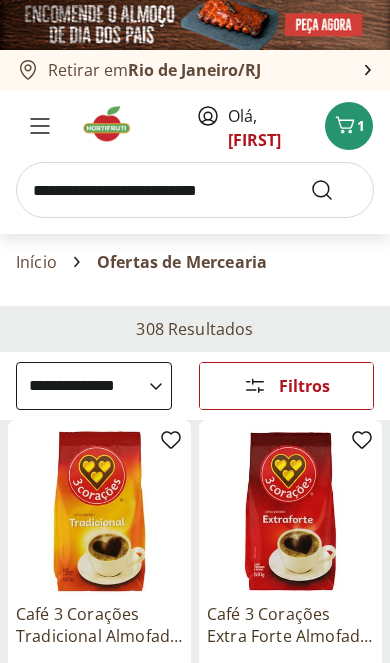 click on "1" at bounding box center (361, 125) 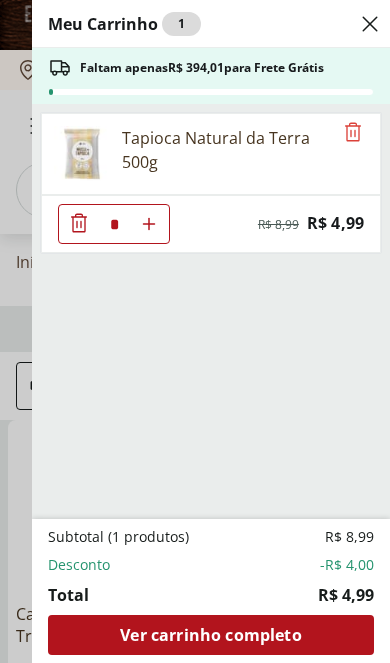 click 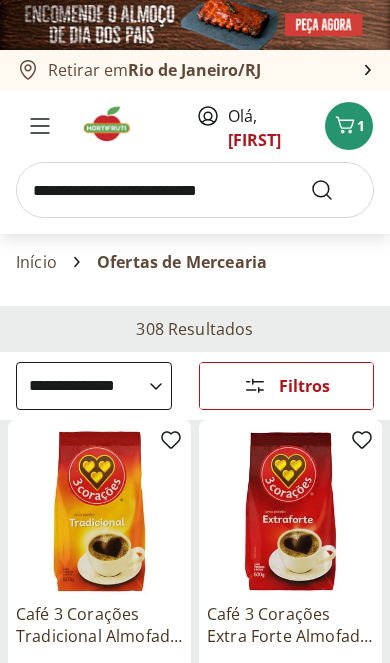 select on "**********" 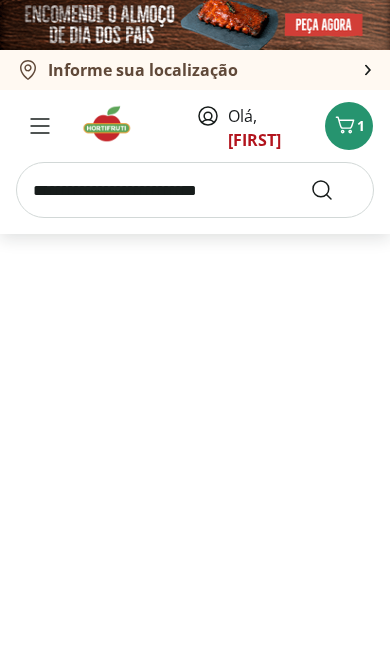 type on "*" 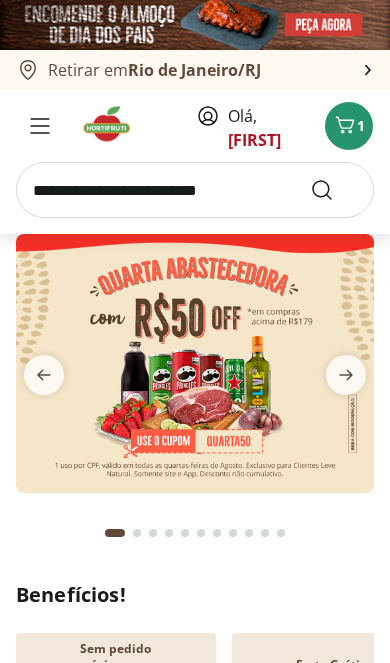 click at bounding box center (195, 190) 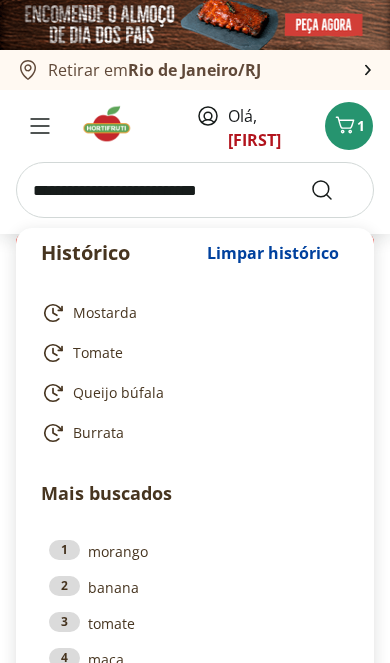 scroll, scrollTop: 0, scrollLeft: 0, axis: both 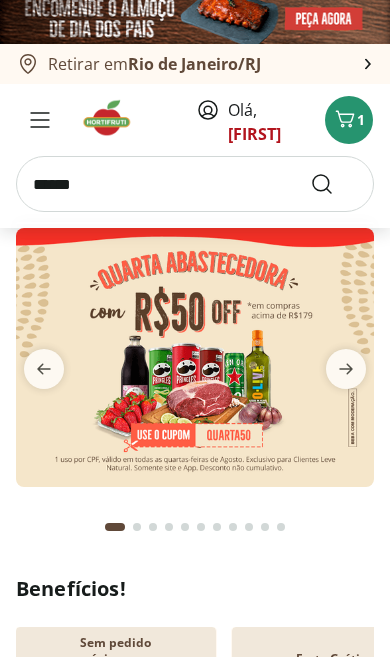 type on "*******" 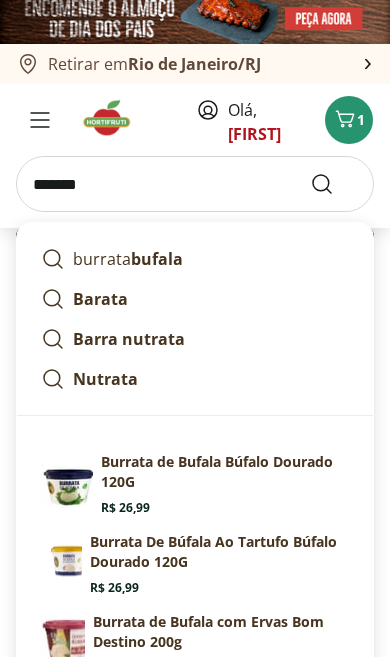 click at bounding box center [334, 190] 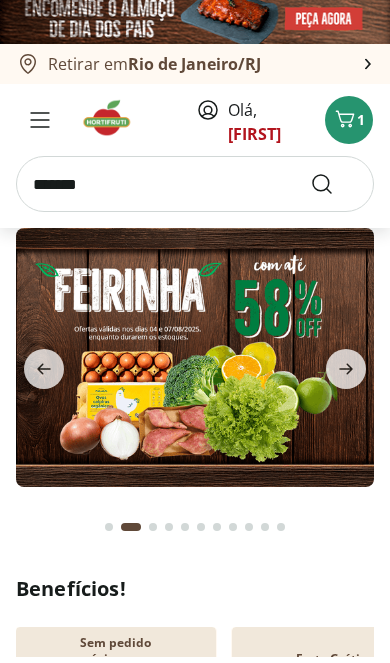 scroll, scrollTop: 6, scrollLeft: 0, axis: vertical 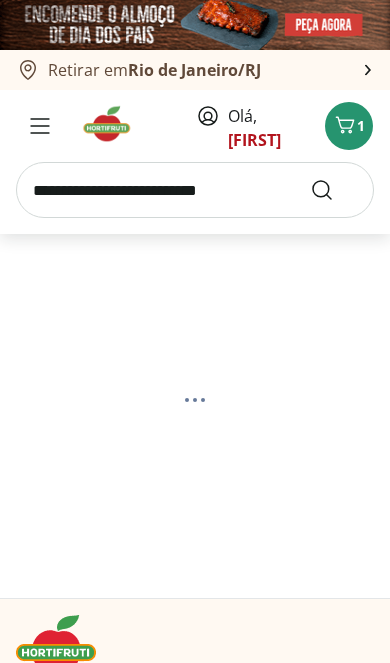 select on "**********" 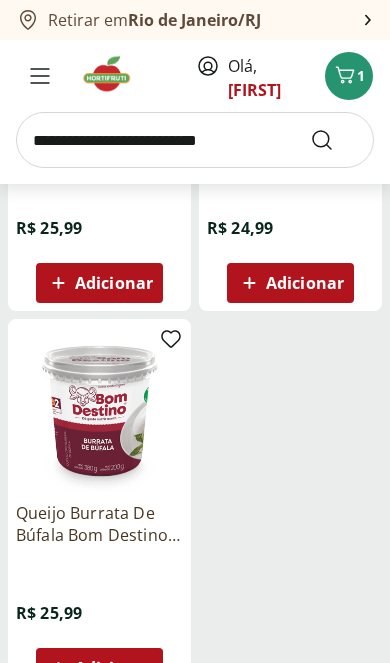 scroll, scrollTop: 883, scrollLeft: 0, axis: vertical 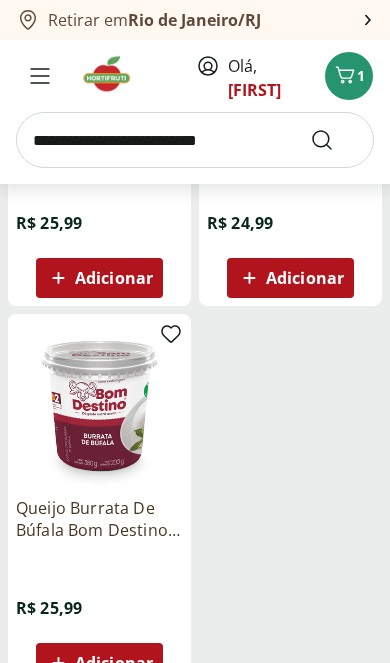 click on "Adicionar" at bounding box center [114, 663] 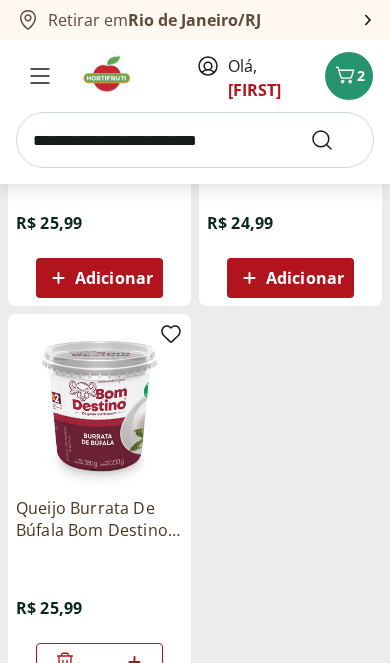 click 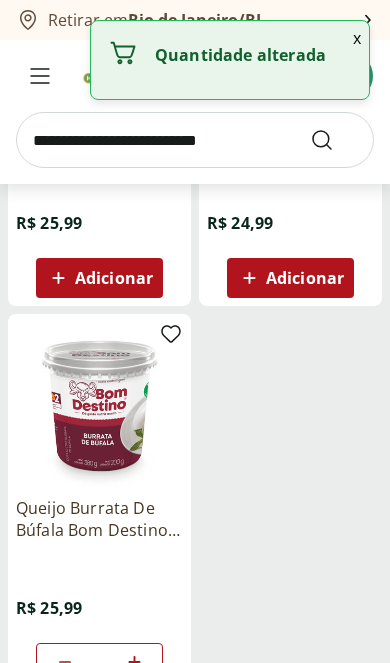 click 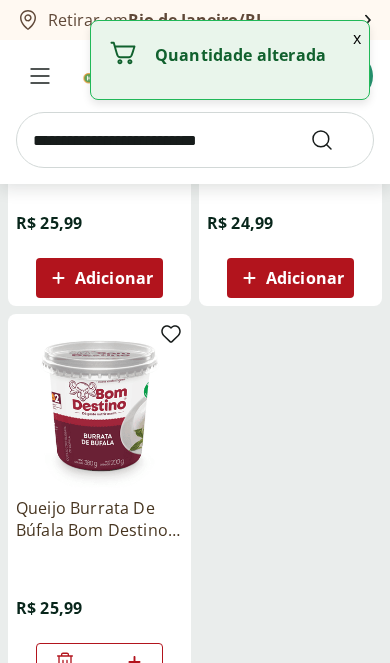click at bounding box center [195, 140] 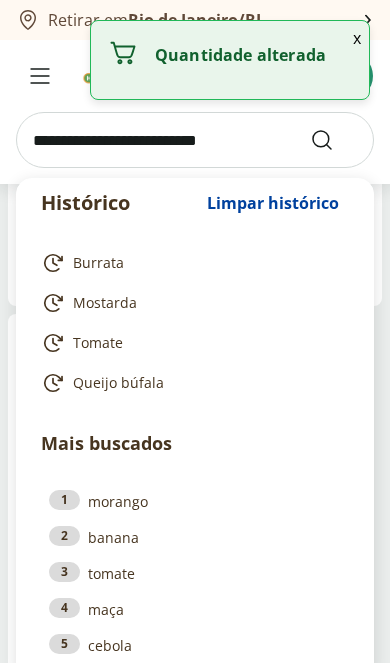 scroll, scrollTop: 823, scrollLeft: 0, axis: vertical 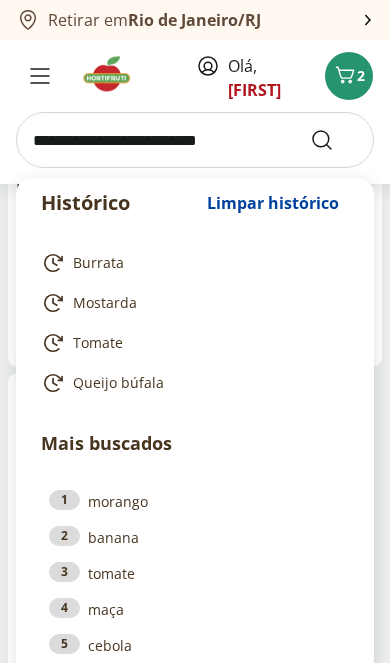 click on "Mostarda" at bounding box center [105, 303] 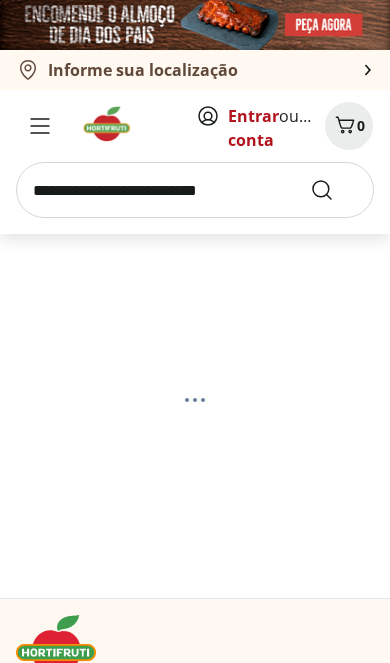 scroll, scrollTop: 0, scrollLeft: 0, axis: both 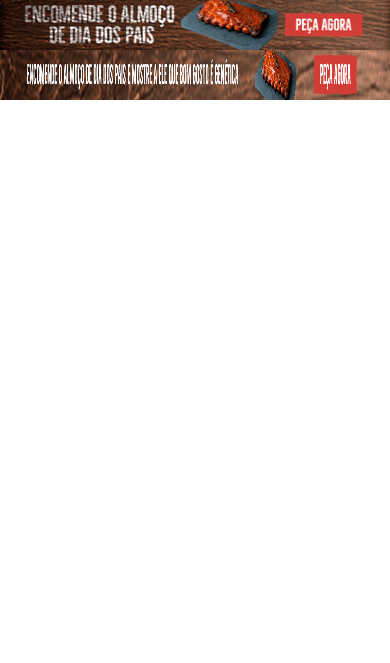 select on "**********" 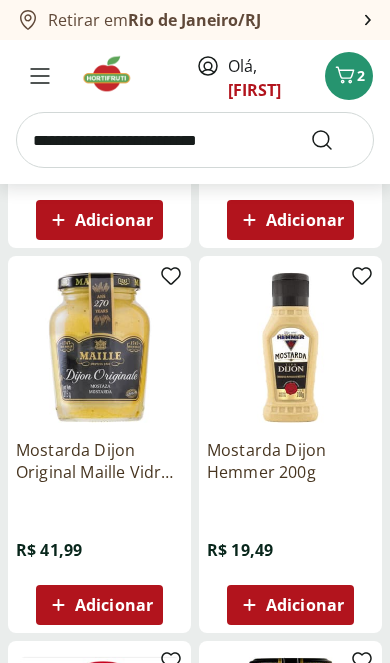 click on "Adicionar" at bounding box center [305, 605] 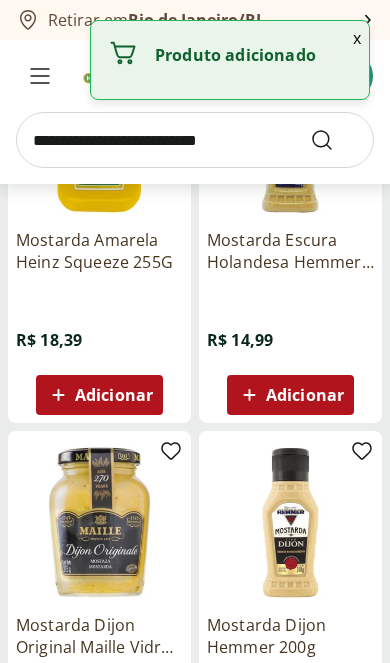 scroll, scrollTop: 404, scrollLeft: 0, axis: vertical 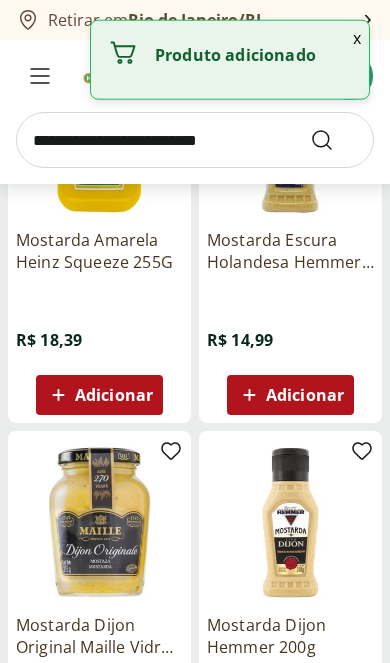 click on "Adicionar" at bounding box center [290, 395] 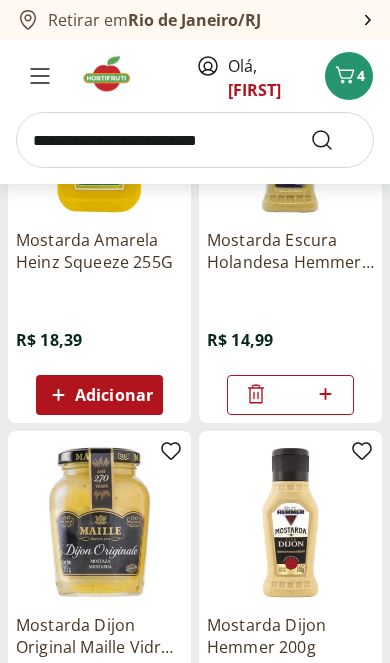 click at bounding box center (195, 140) 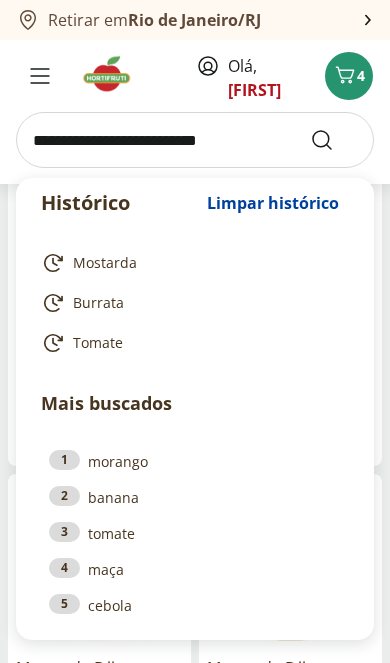 click on "Tomate" at bounding box center [98, 343] 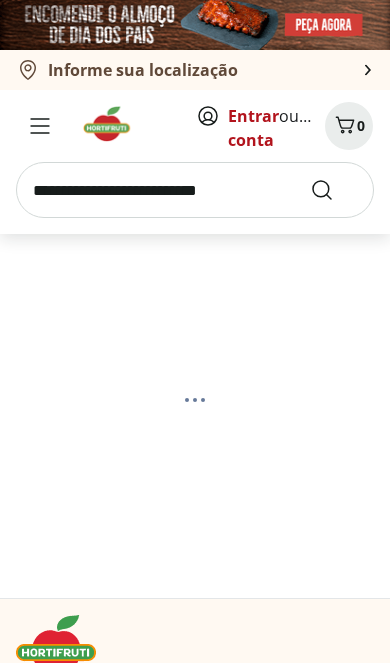 scroll, scrollTop: 0, scrollLeft: 0, axis: both 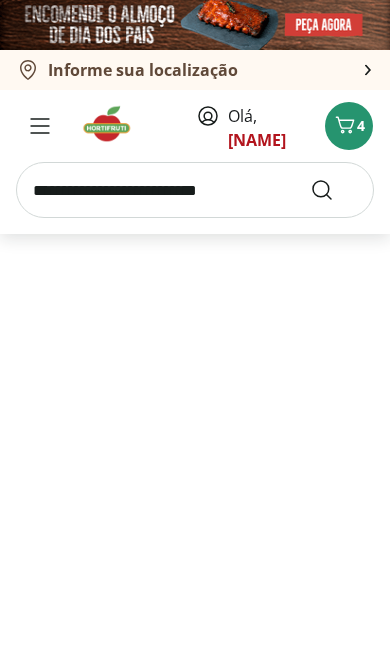select on "**********" 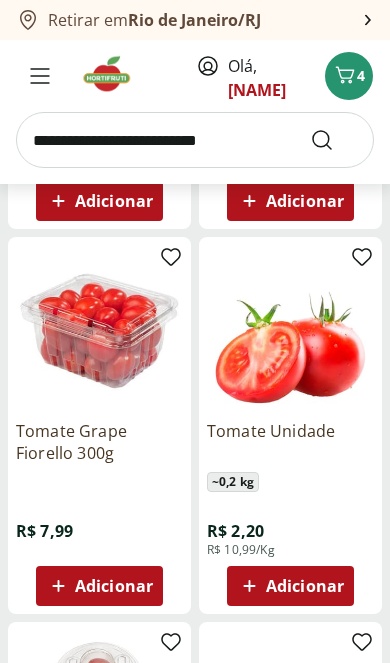 scroll, scrollTop: 961, scrollLeft: 0, axis: vertical 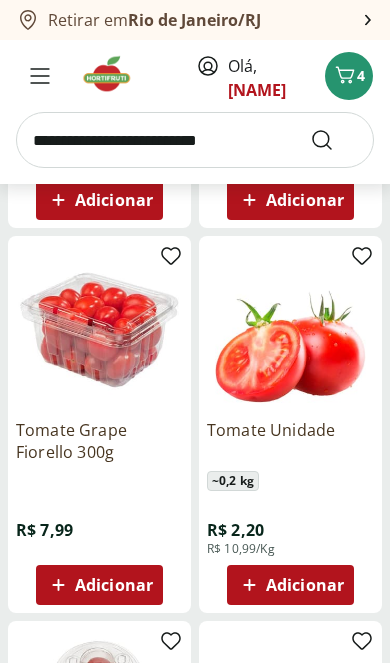 click on "Adicionar" at bounding box center [114, 585] 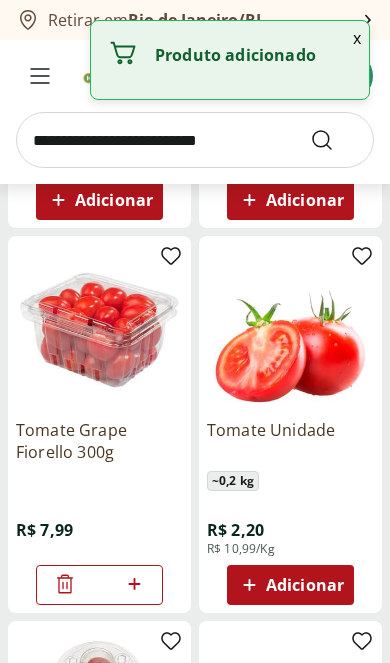 click 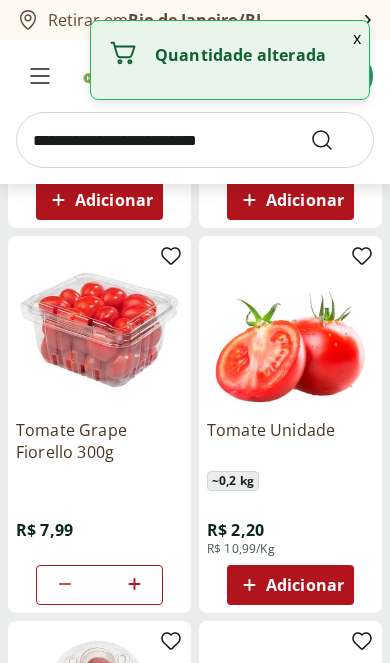click at bounding box center (195, 140) 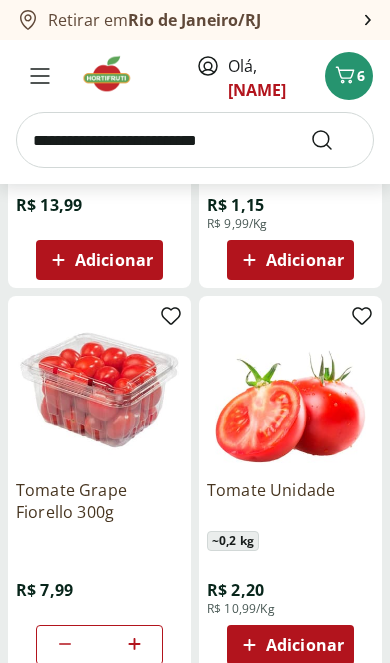 scroll, scrollTop: 901, scrollLeft: 0, axis: vertical 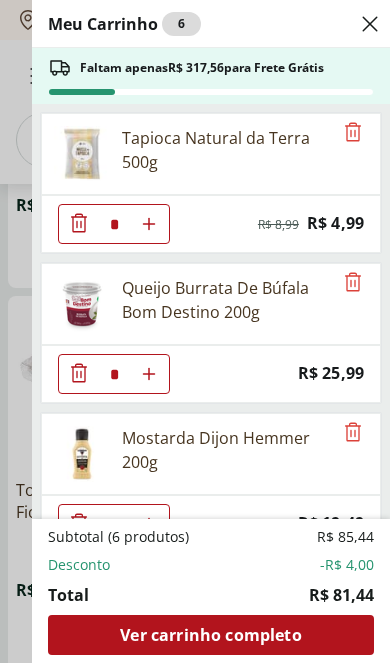 click 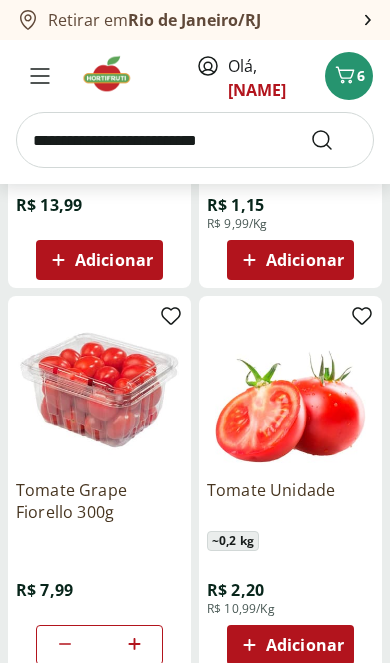 click at bounding box center [195, 140] 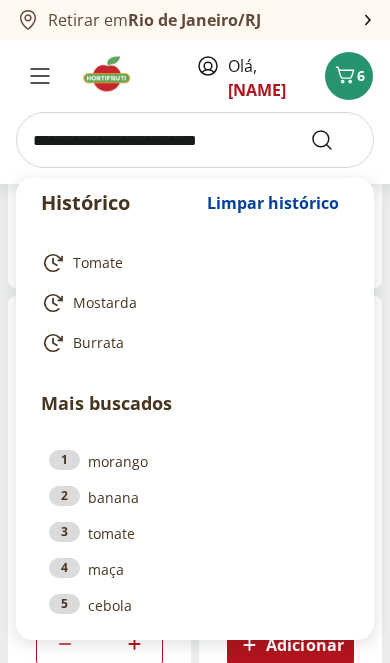 scroll, scrollTop: 841, scrollLeft: 0, axis: vertical 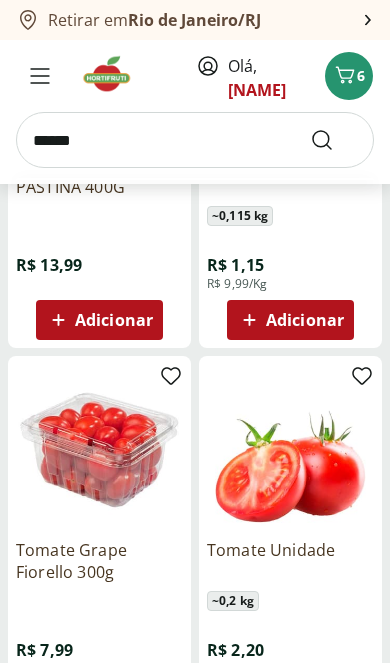 type on "******" 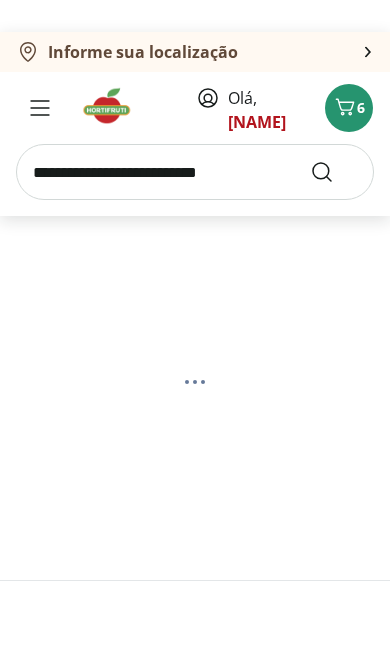 scroll, scrollTop: 33, scrollLeft: 0, axis: vertical 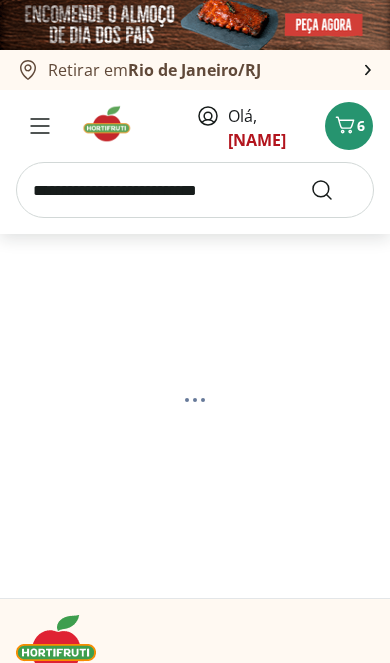 select on "**********" 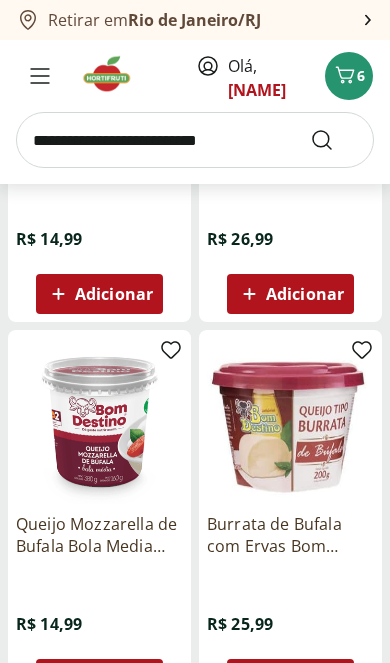 click on "Adicionar" at bounding box center [114, 679] 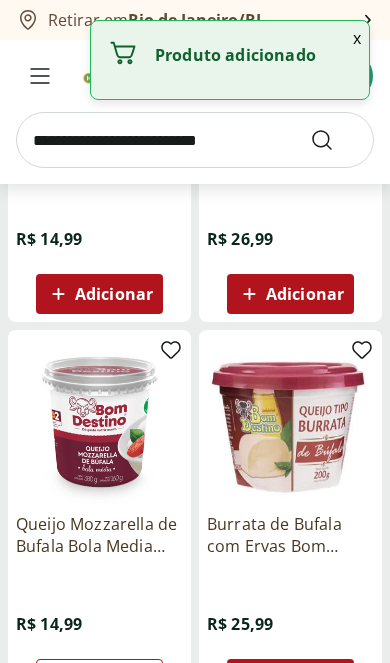 click 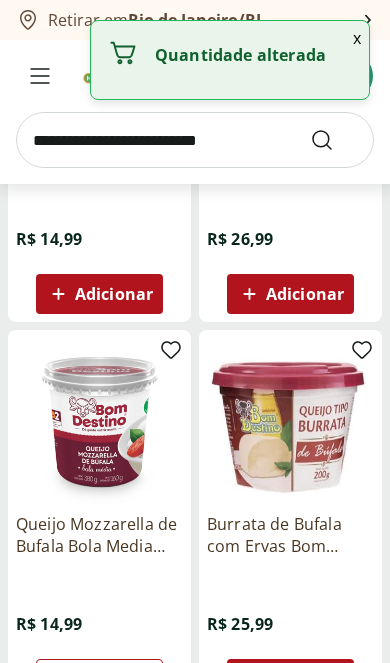 click at bounding box center (195, 140) 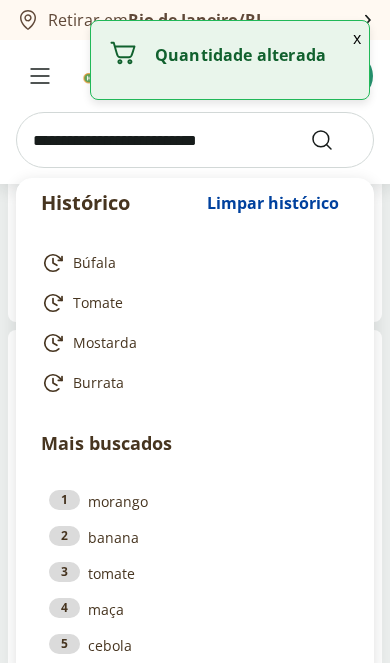 scroll, scrollTop: 1962, scrollLeft: 0, axis: vertical 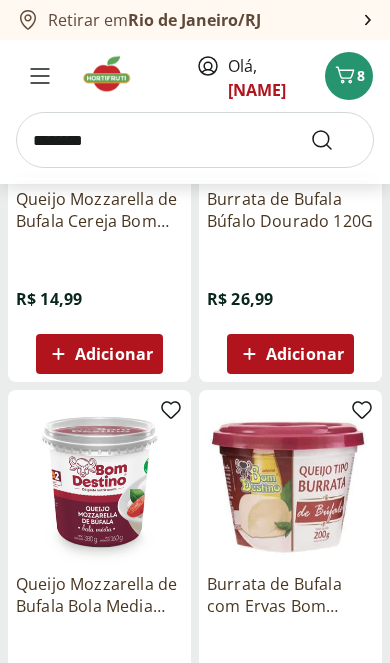 type on "********" 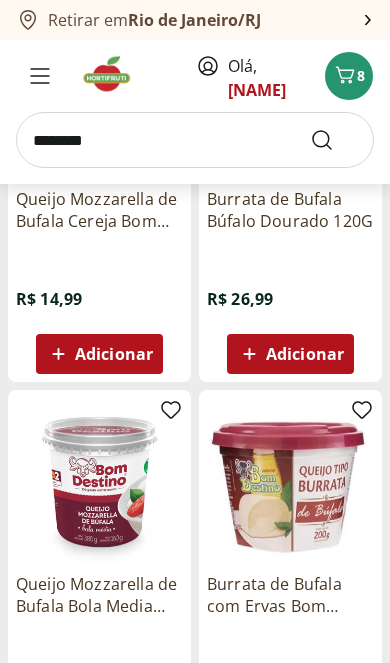 scroll, scrollTop: 33, scrollLeft: 0, axis: vertical 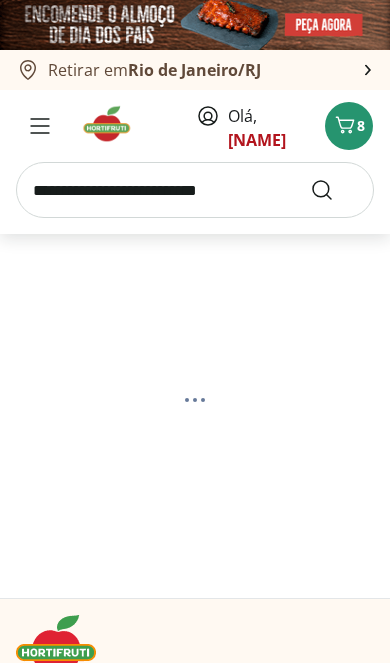 select on "**********" 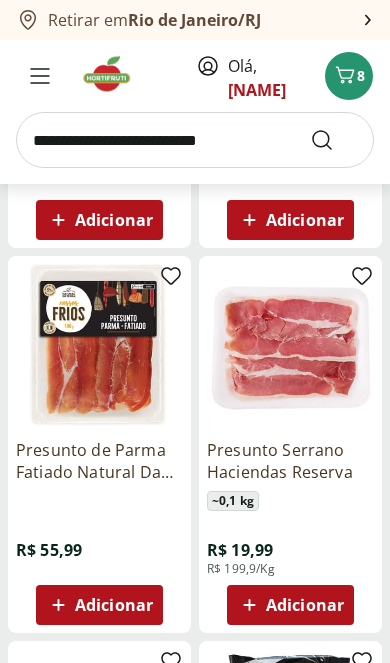 click on "Adicionar" at bounding box center [305, 605] 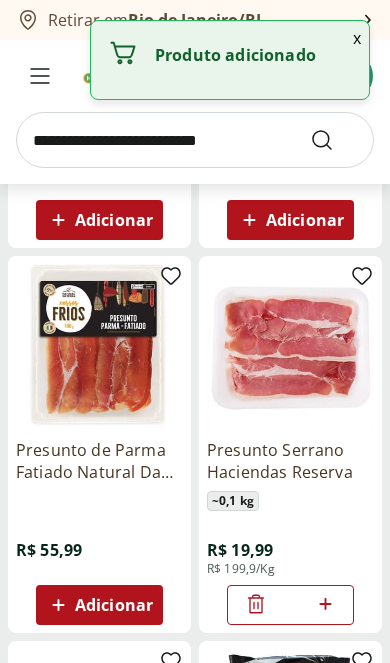 click 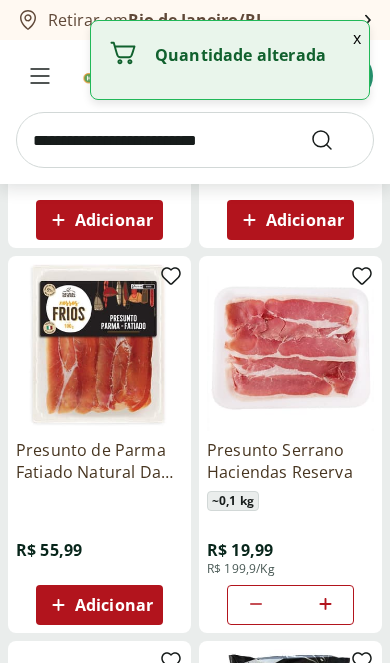 click on "x" at bounding box center (357, 38) 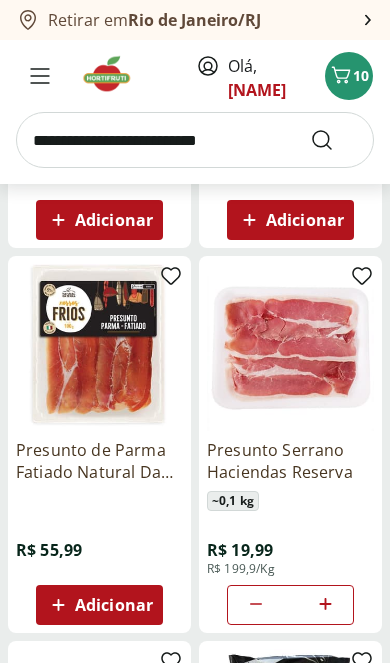 click 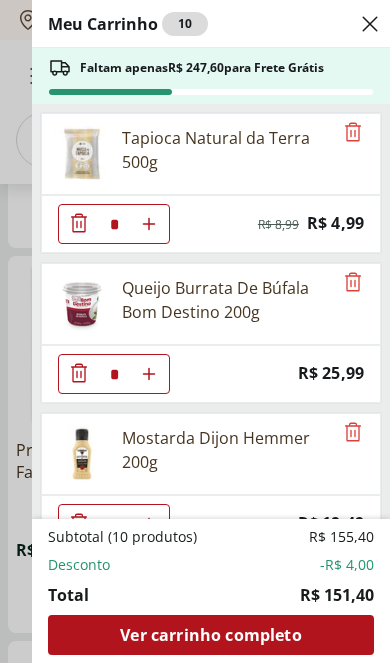 scroll, scrollTop: 0, scrollLeft: 0, axis: both 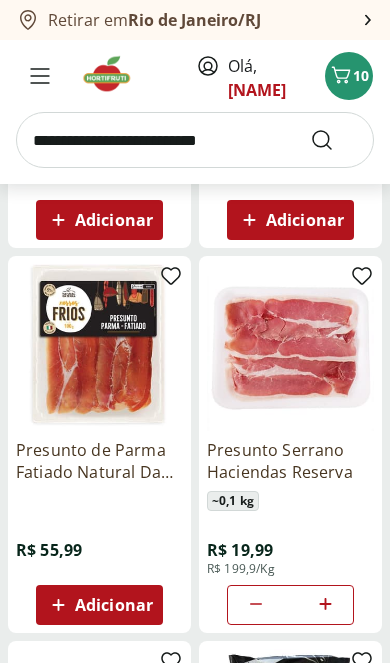 click at bounding box center [113, 74] 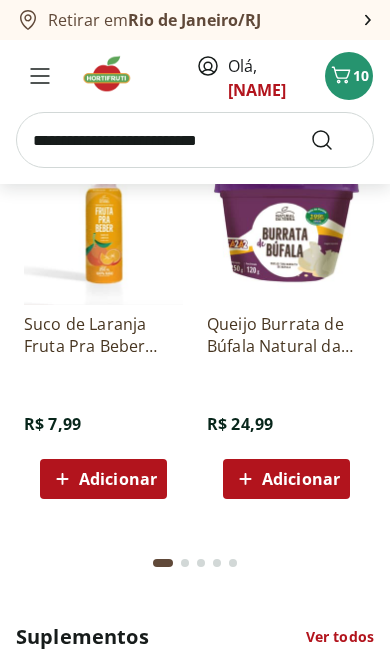 scroll, scrollTop: 2759, scrollLeft: 0, axis: vertical 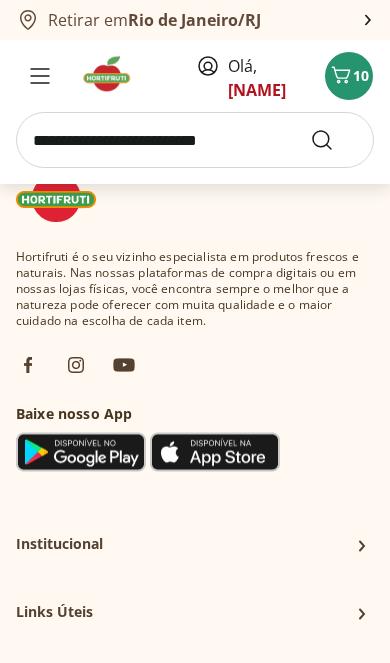 click 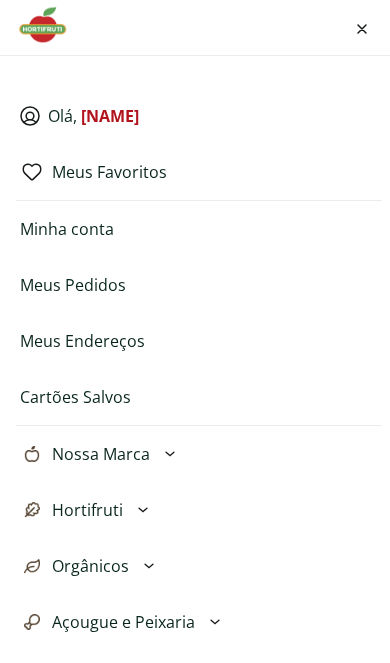 click on "Hortifruti" at bounding box center [199, 510] 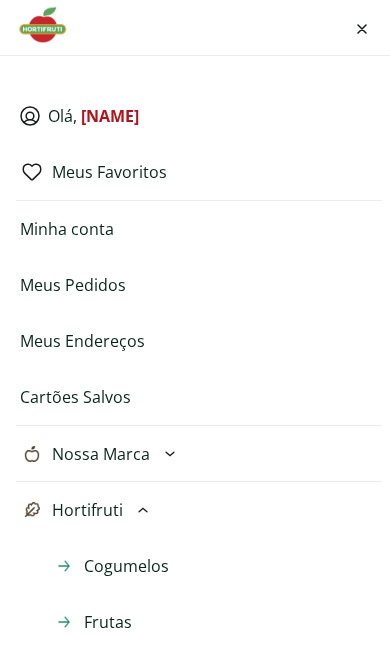 click at bounding box center (362, 28) 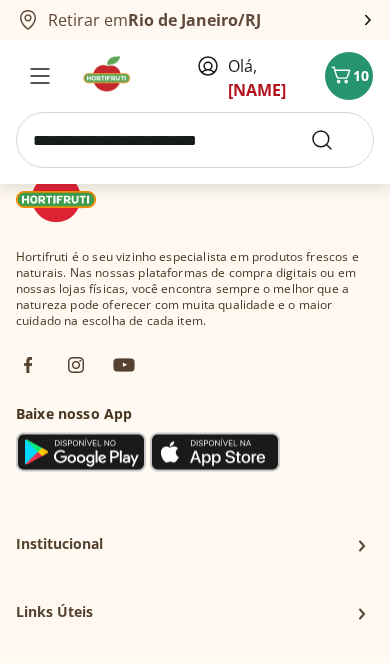 click at bounding box center (195, 140) 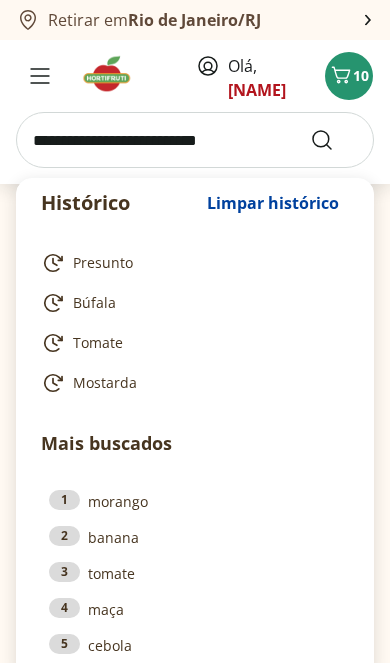 scroll, scrollTop: 4751, scrollLeft: 0, axis: vertical 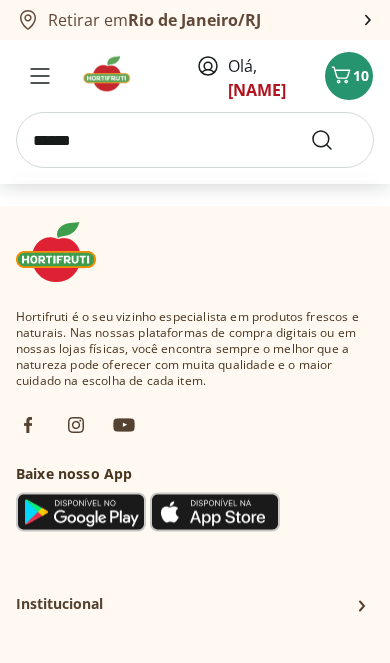 type on "******" 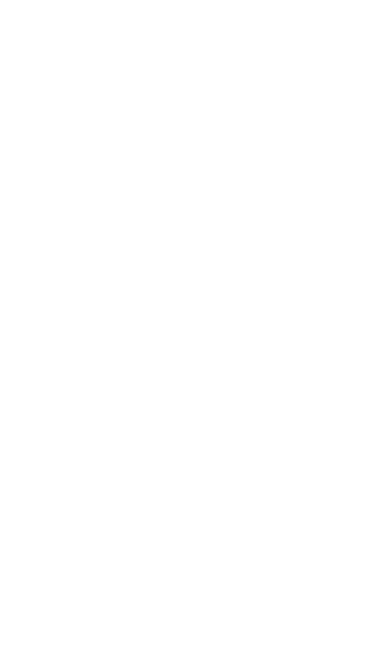 scroll, scrollTop: 33, scrollLeft: 0, axis: vertical 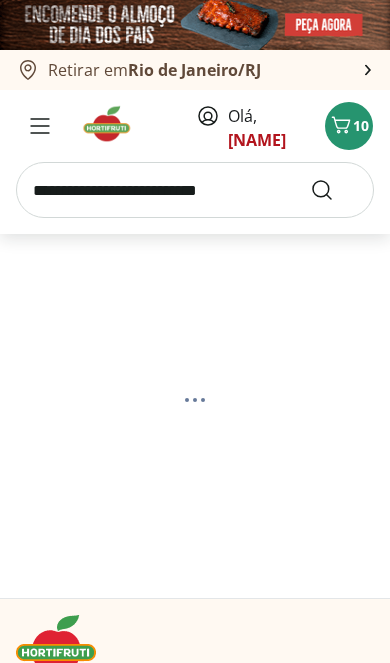 select on "**********" 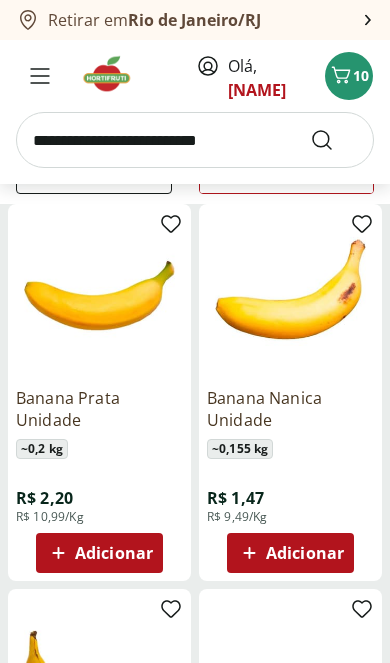 scroll, scrollTop: 230, scrollLeft: 0, axis: vertical 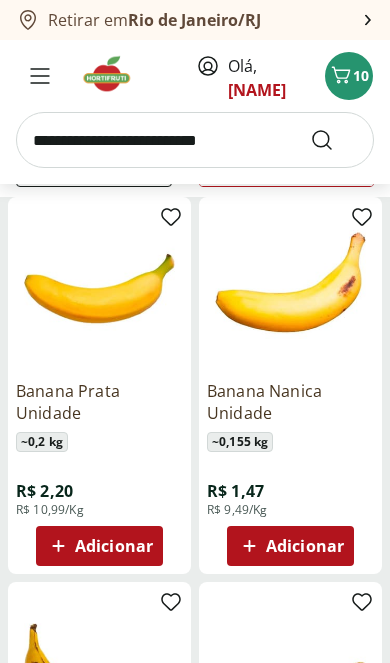 click on "Adicionar" at bounding box center (99, 546) 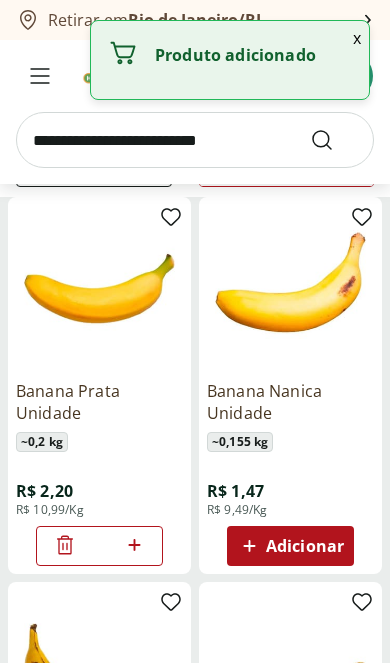 click on "*" at bounding box center [99, 546] 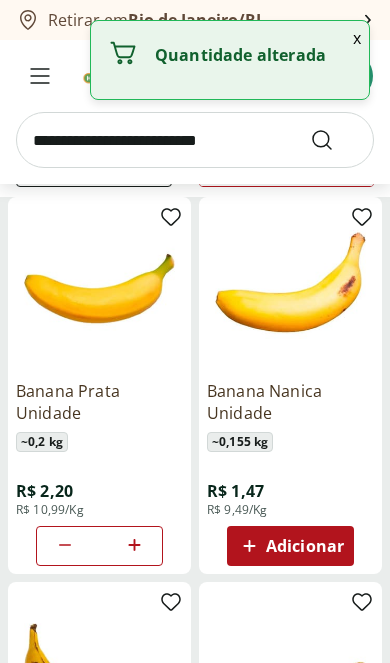 click on "*" at bounding box center (99, 546) 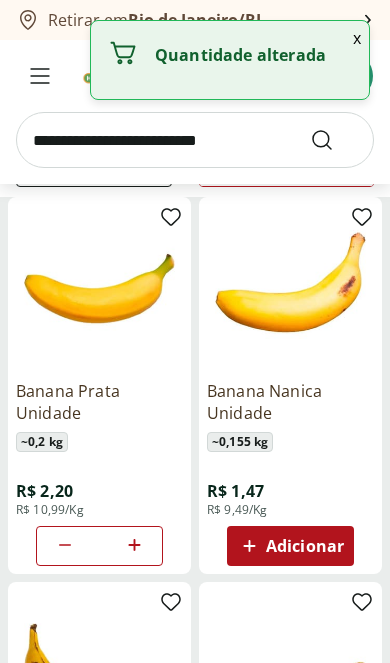 click on "*" at bounding box center (99, 546) 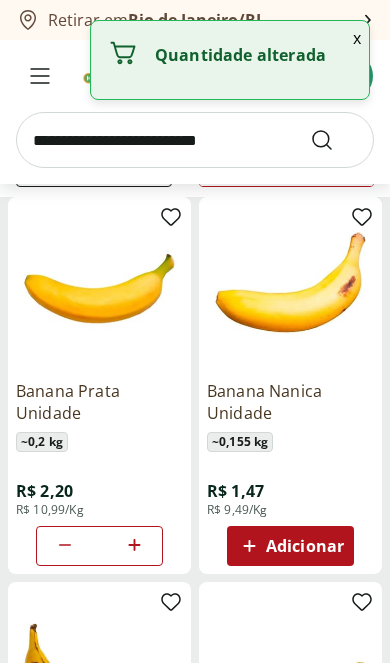 click 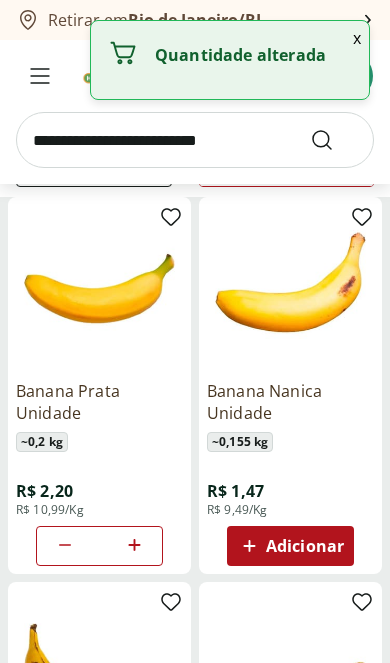 click 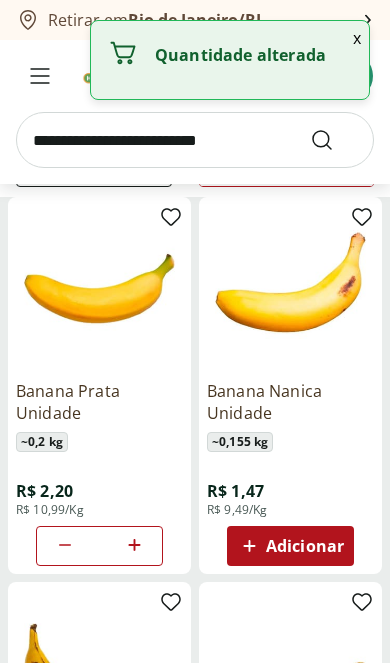 click 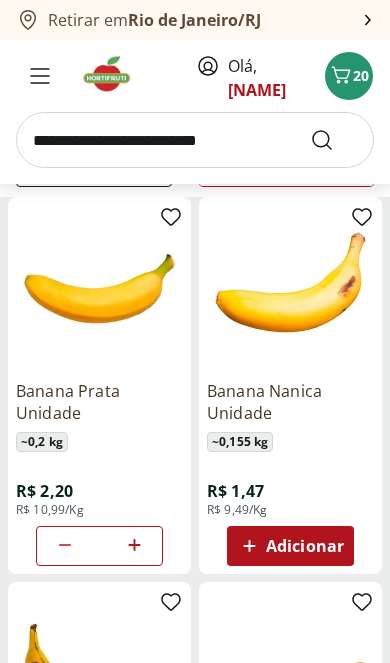 click on "20" at bounding box center [361, 75] 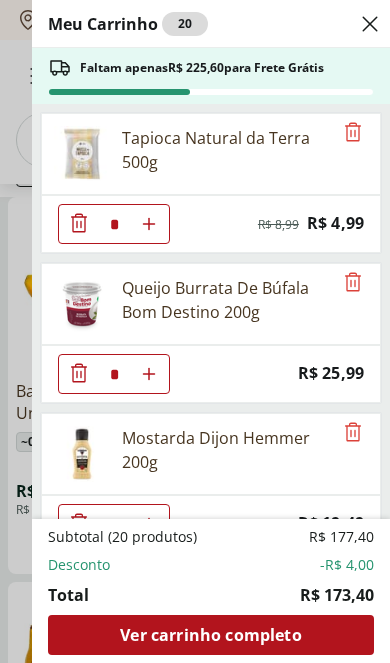 click 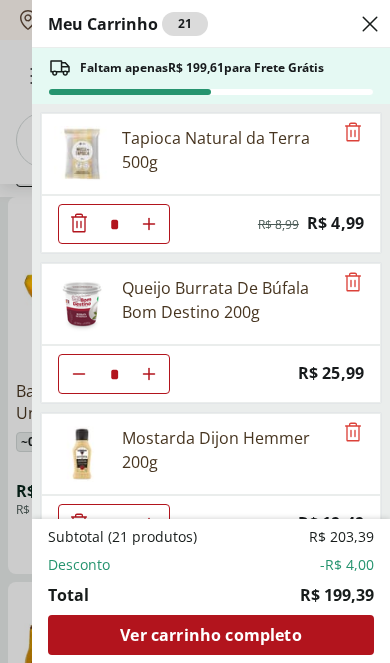 scroll, scrollTop: 263, scrollLeft: 0, axis: vertical 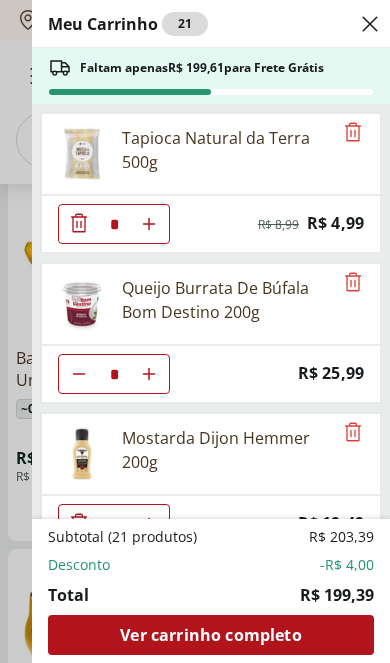 click on "Ver carrinho completo" at bounding box center [210, 635] 